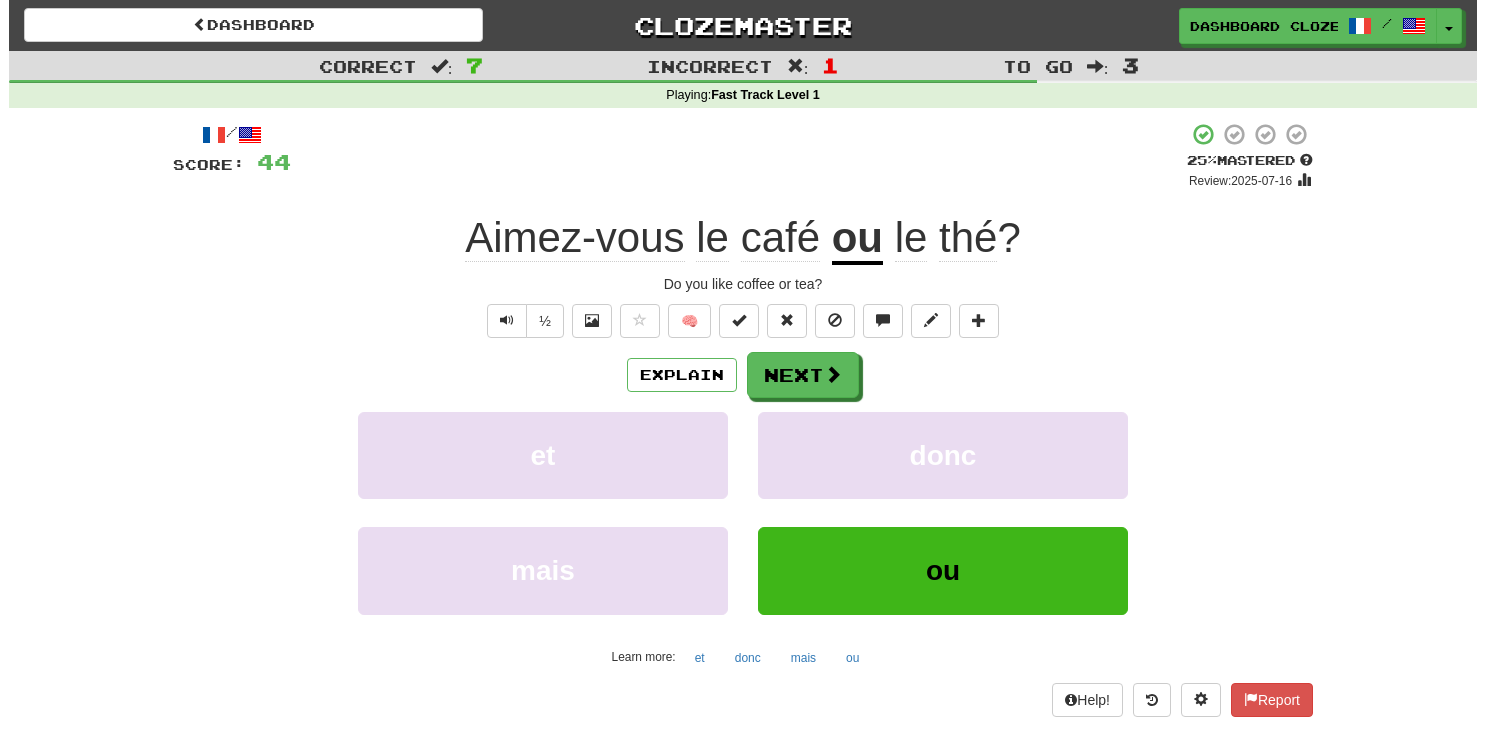 scroll, scrollTop: 0, scrollLeft: 0, axis: both 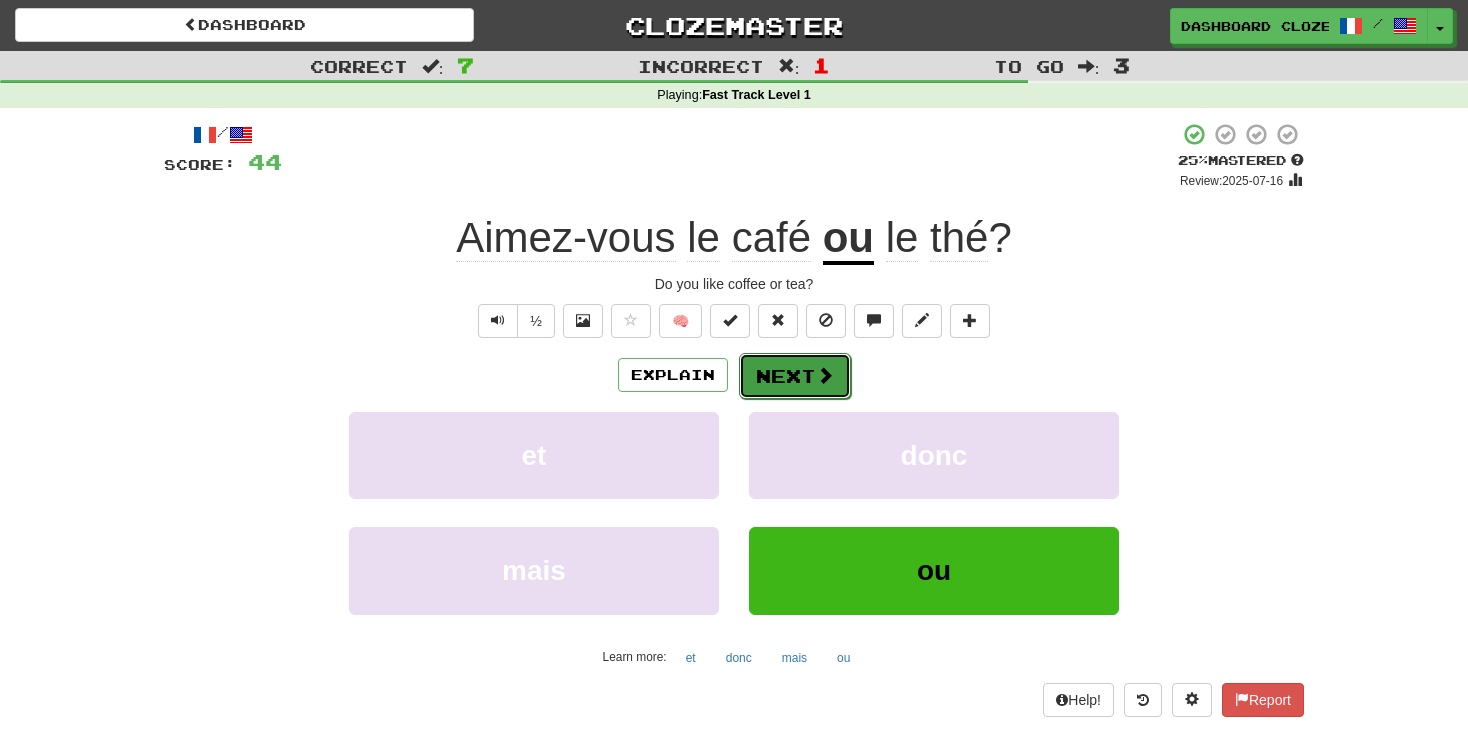 click at bounding box center (825, 375) 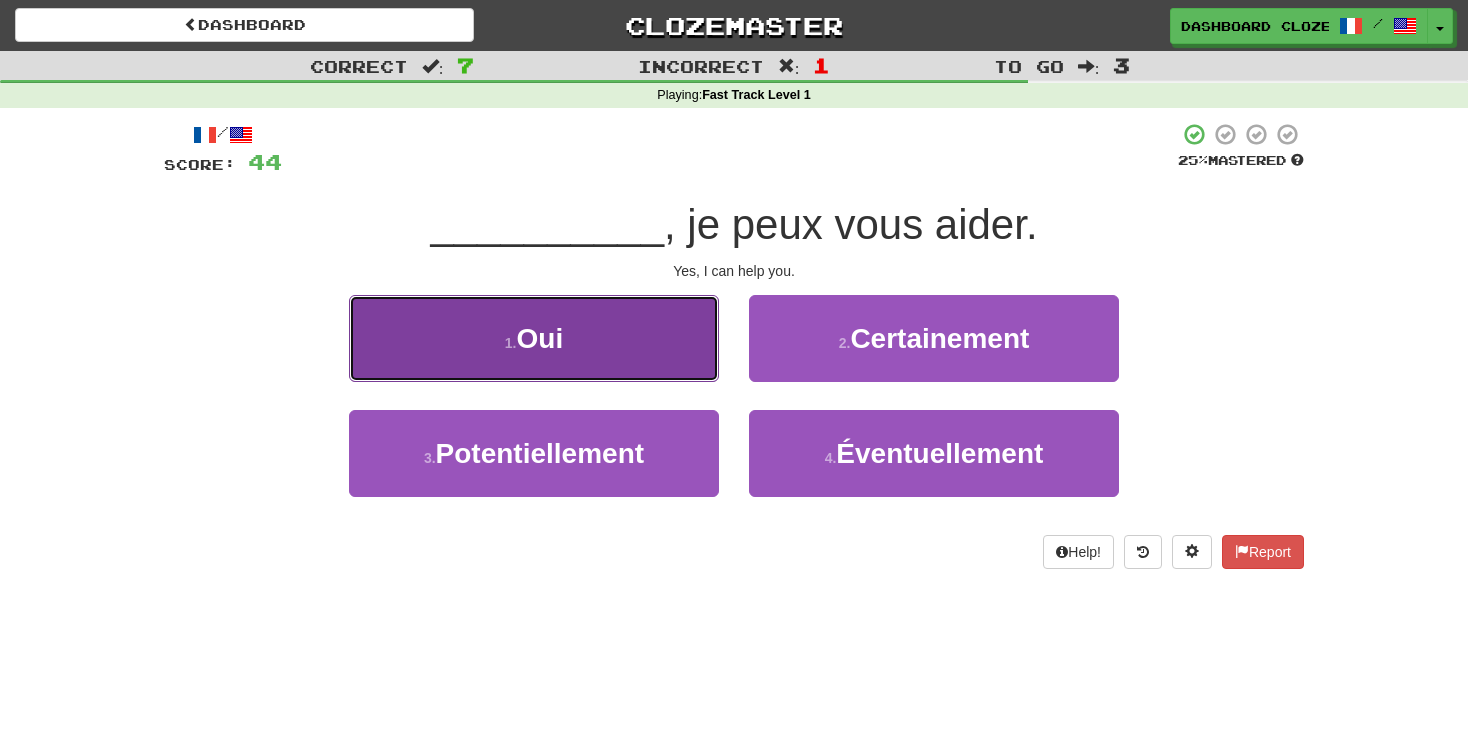 click on "Dashboard
Clozemaster
[NAME]
/
Toggle Dropdown
Dashboard
Leaderboard
Activity Feed
Notifications
Profile
Discussions
Français
/
English
Streak:
1
Review:
13
Points Today: 0
Languages
Account
Logout
[NAME]
/
Toggle Dropdown
Dashboard
Leaderboard
Activity Feed
Notifications
Profile
Discussions
Français
/
English
Streak:
1
Review:
13
Points Today: 0
Languages
Account
Logout
clozemaster
Correct   :   0 Incorrect   :   1 To go   :   10 Playing :  Fast Track Level 1  /  Score:   0 0 %  Mastered Review:  2025-07-15 Je   ne   prends   jamais   de   petit   déjeuner . I never eat breakfast. ½ 🧠 Explain Next jamais" at bounding box center [534, 338] 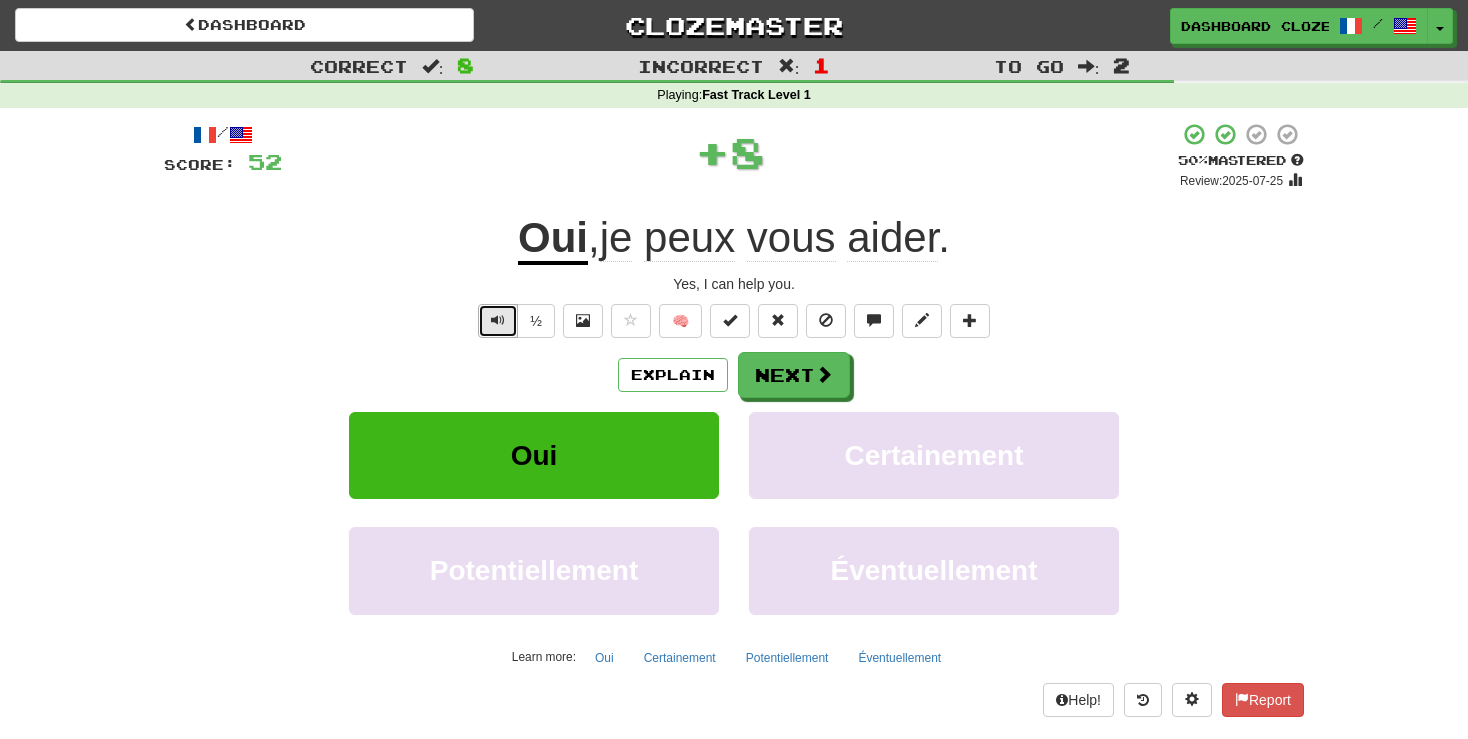 click at bounding box center (498, 321) 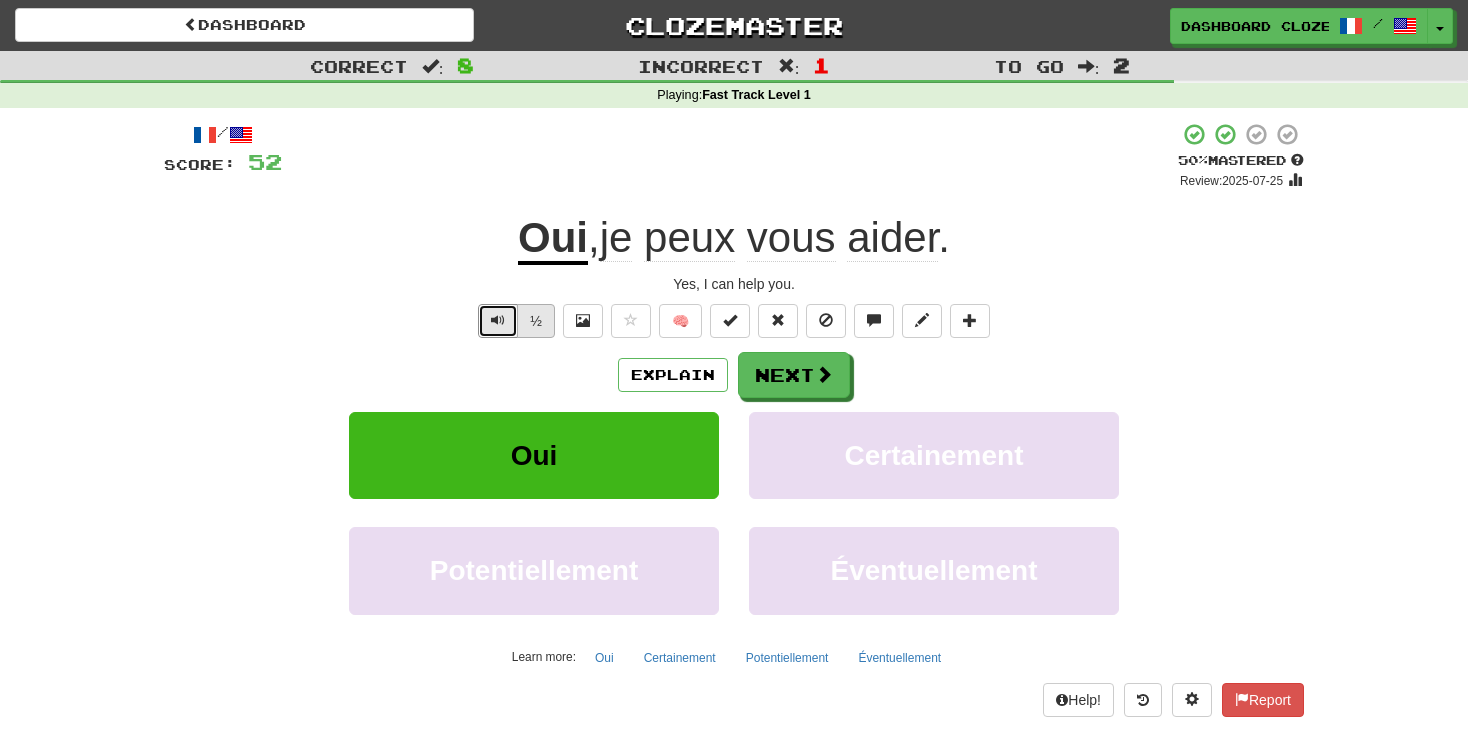 type 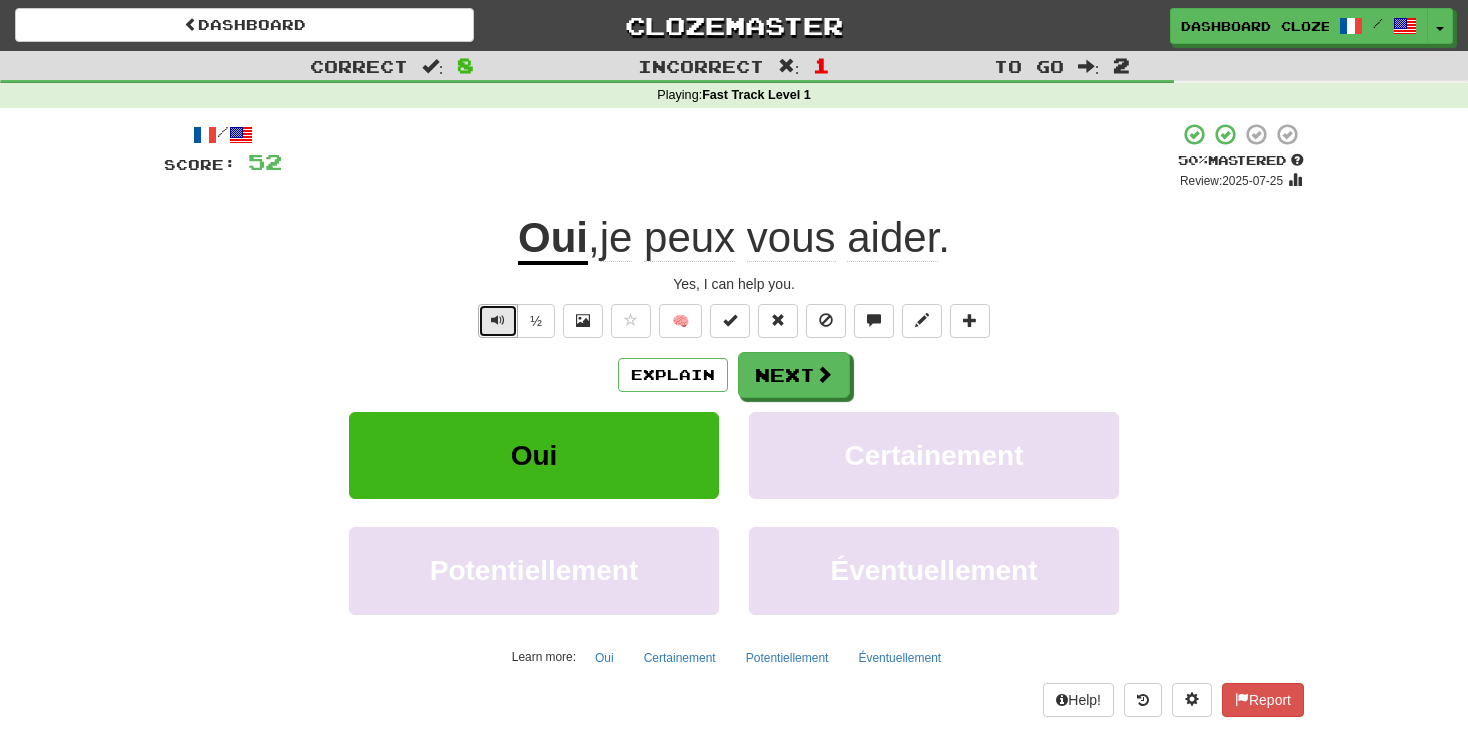 click at bounding box center (498, 321) 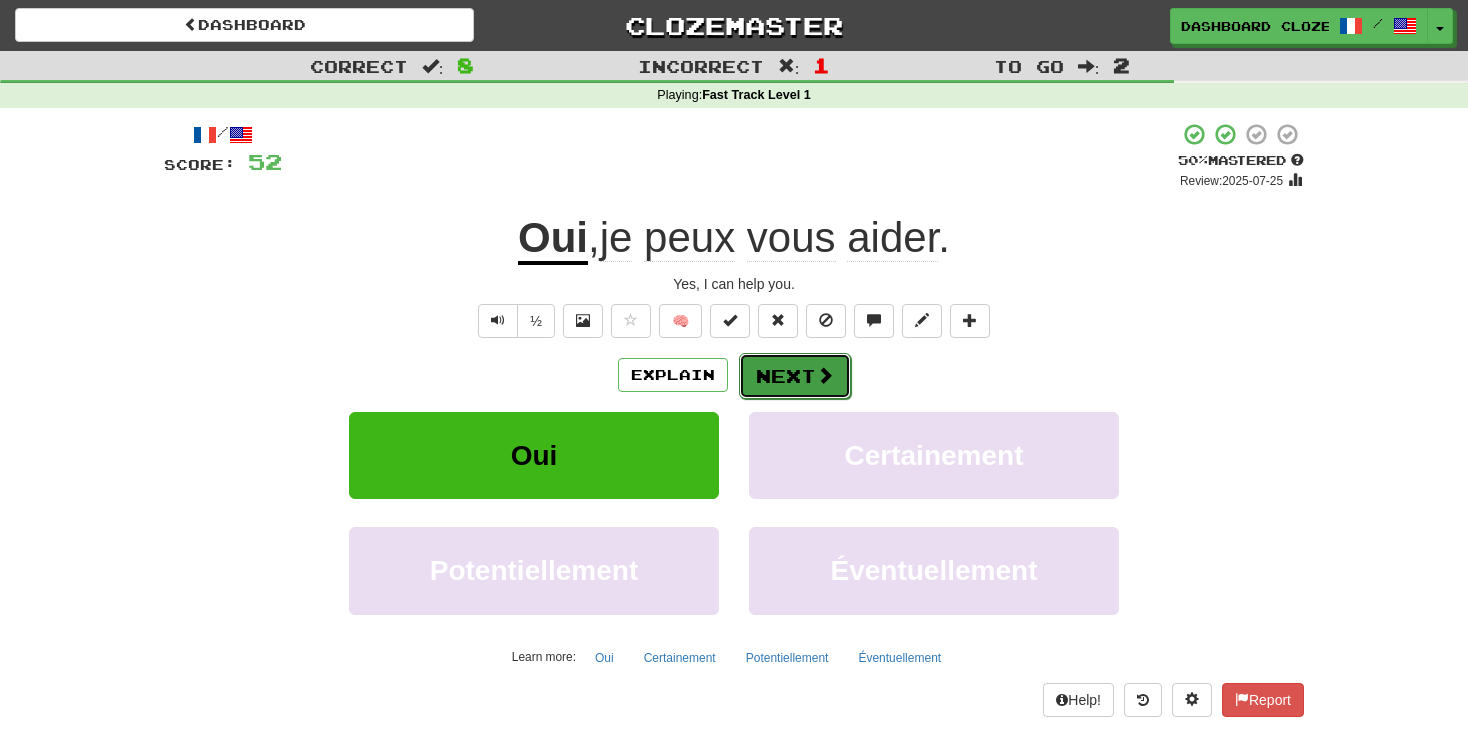 click on "Next" at bounding box center [795, 376] 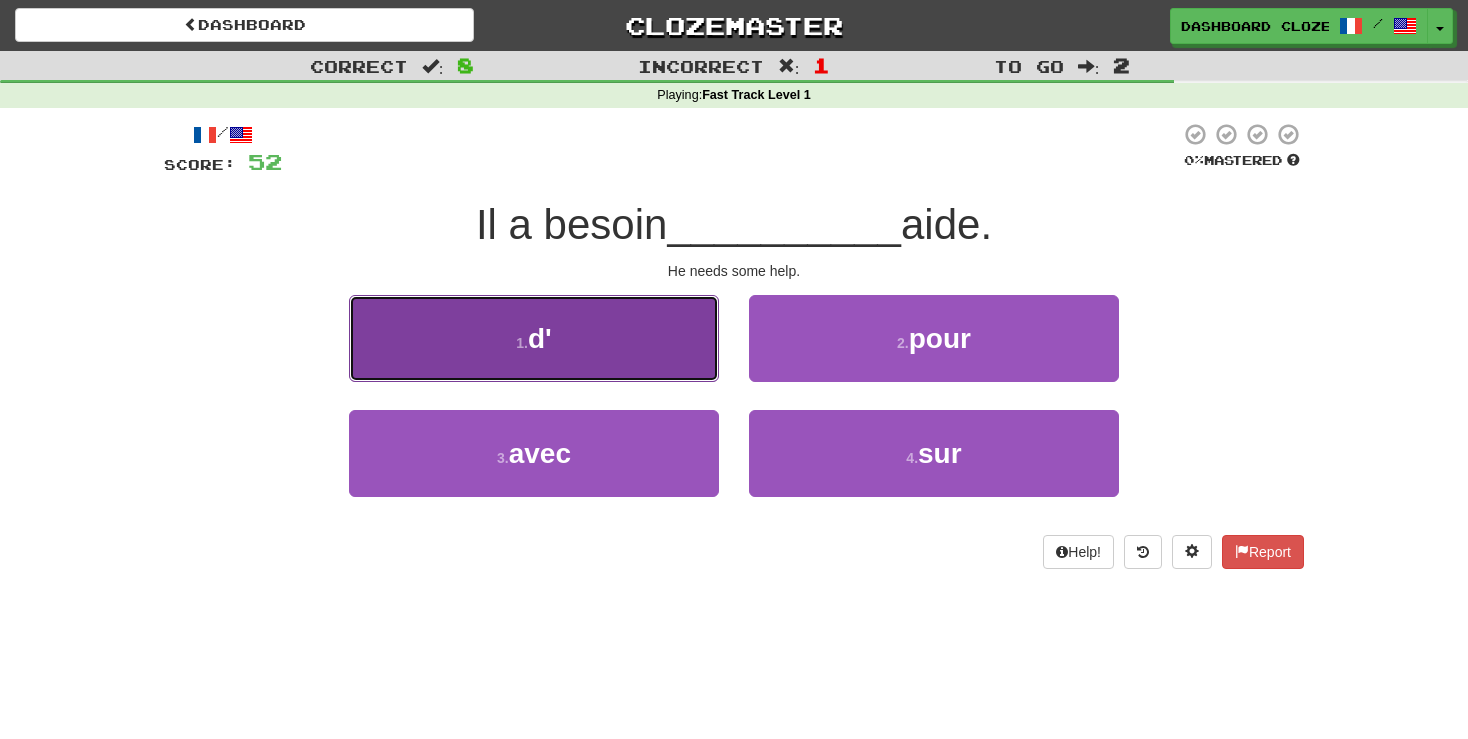 click on "d'" at bounding box center [540, 338] 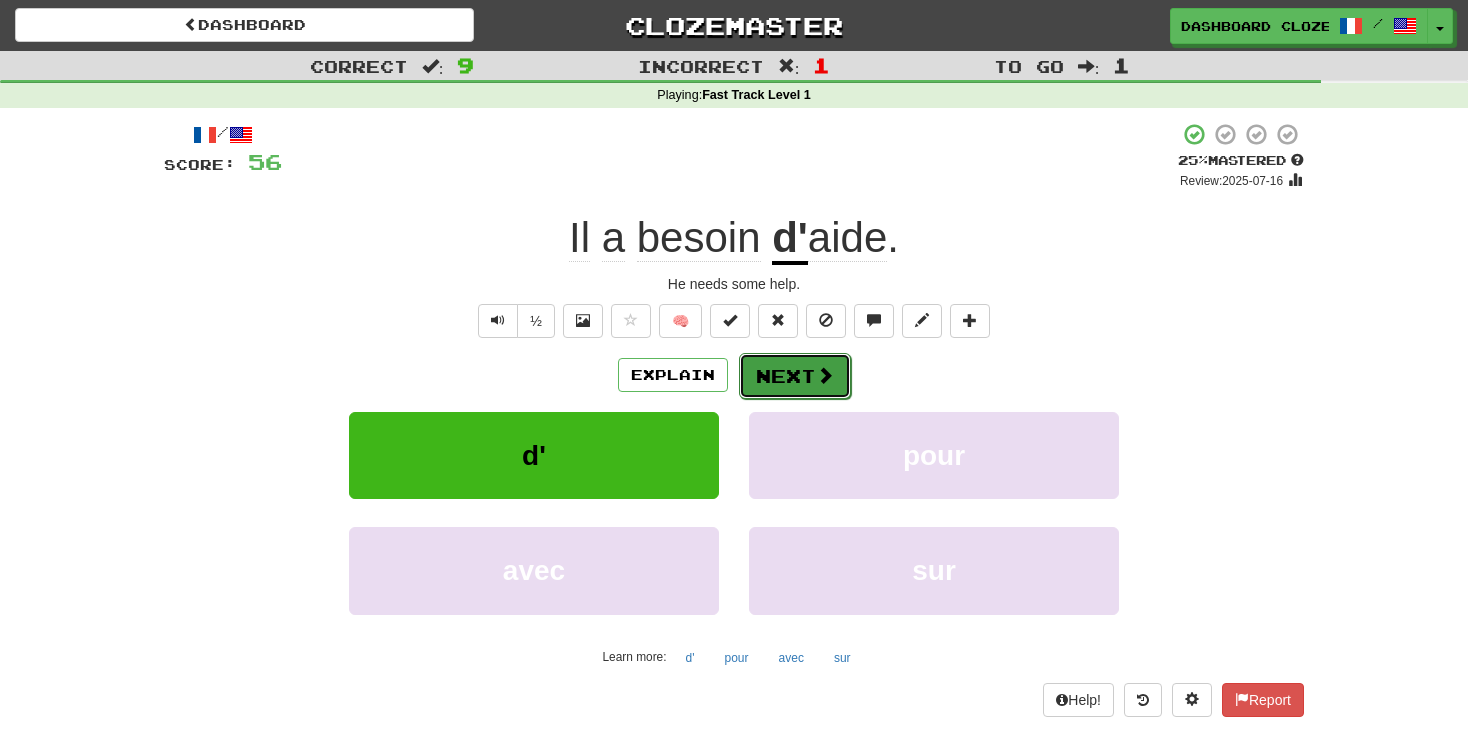 click at bounding box center (825, 375) 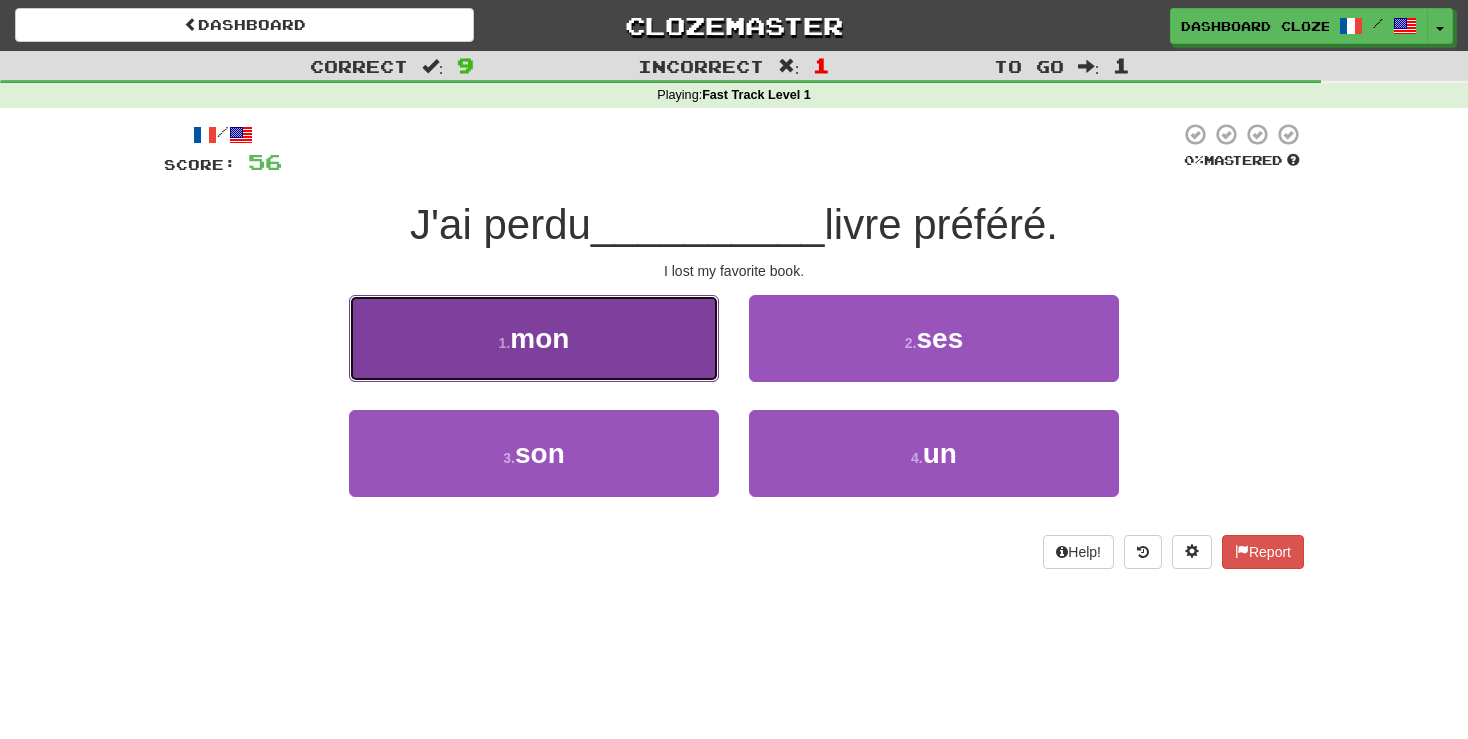 click on "× Explanation "Je ne prends jamais de petit déjeuner." translates to "I never have breakfast" in English. Let's break down the sentence to understand its grammar and vocabulary:
Je : This means "I" in English. It is the first-person singular subject pronoun.
ne … jamais : This combination creates a negative construction meaning "never." In French, to form a negative sentence, you generally use "ne" before the verb and another word (like "pas", "jamais", "plus", etc.) after the verb. "Ne ... jamais" specifically translates to "never."
prends : This is the first-person singular form of the verb "prendre," which means "to take" or in this context, "to have" (as in to eat or drink).
de : This is an indefinite article used here because the negative "ne ... jamais" construction changes "du" or "de la" (some) to "de". After negative forms, French uses "de" instead of the partitive articles "du" (masculine) or "de la" (feminine).
petit déjeuner
Key Grammar Points:" at bounding box center [534, 338] 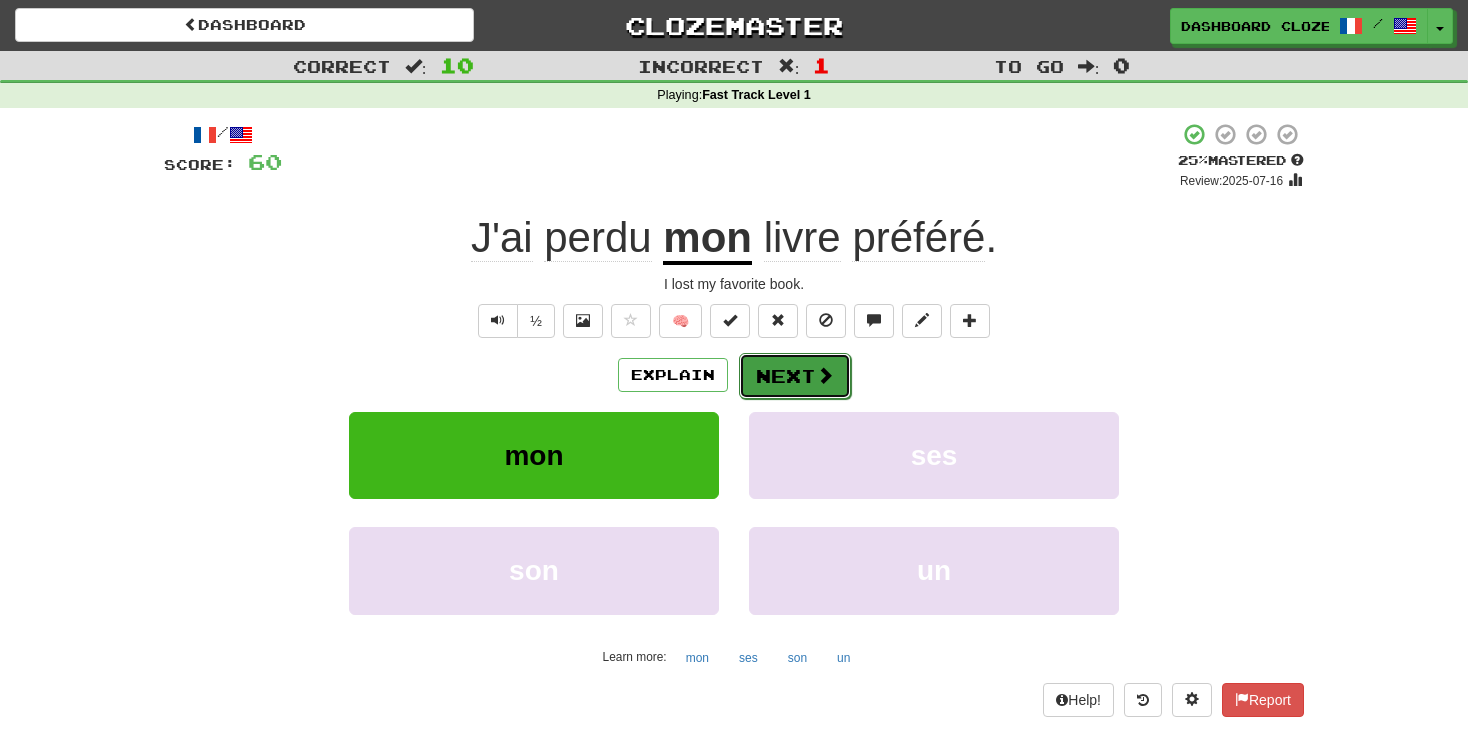 click at bounding box center [825, 375] 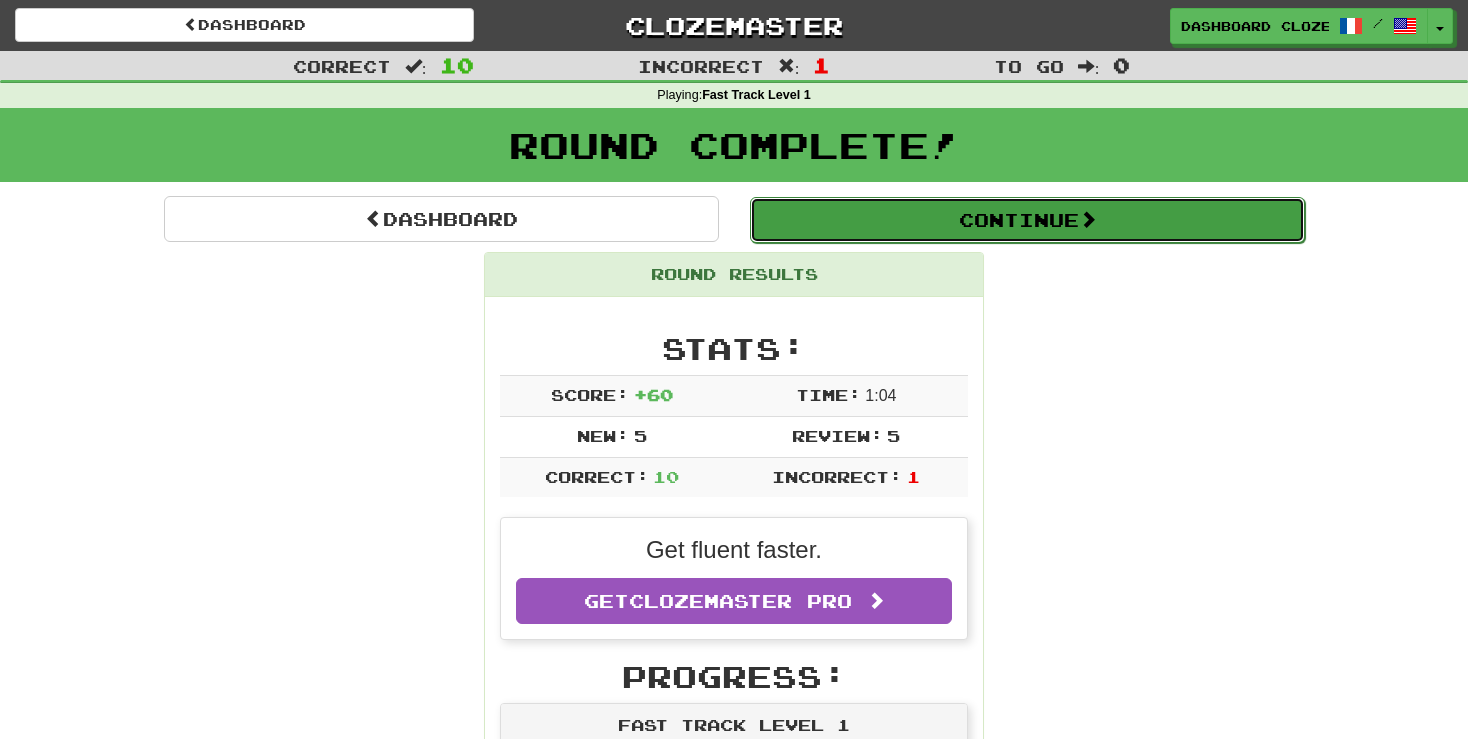 click on "Continue" at bounding box center [1027, 220] 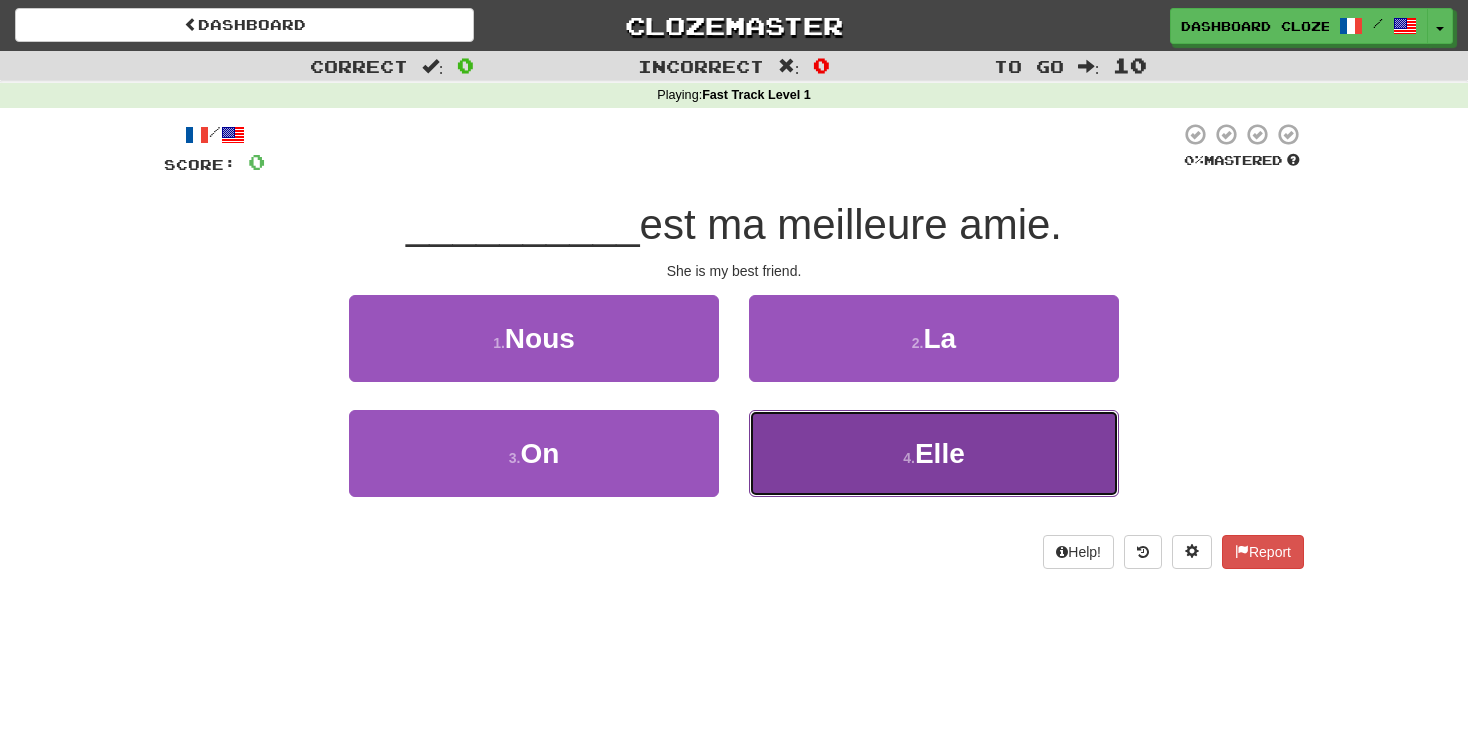 click on "4 .  Elle" at bounding box center (934, 453) 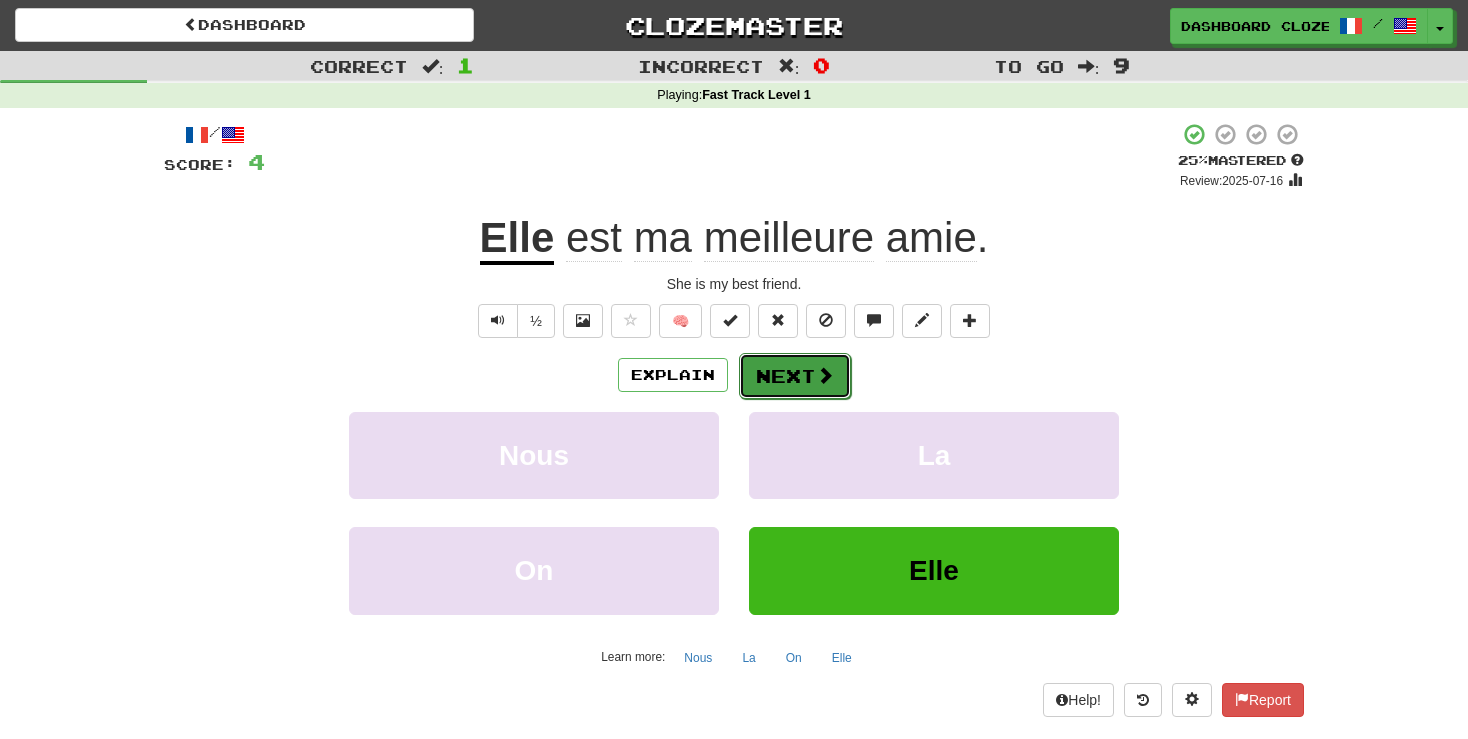 click on "Next" at bounding box center (795, 376) 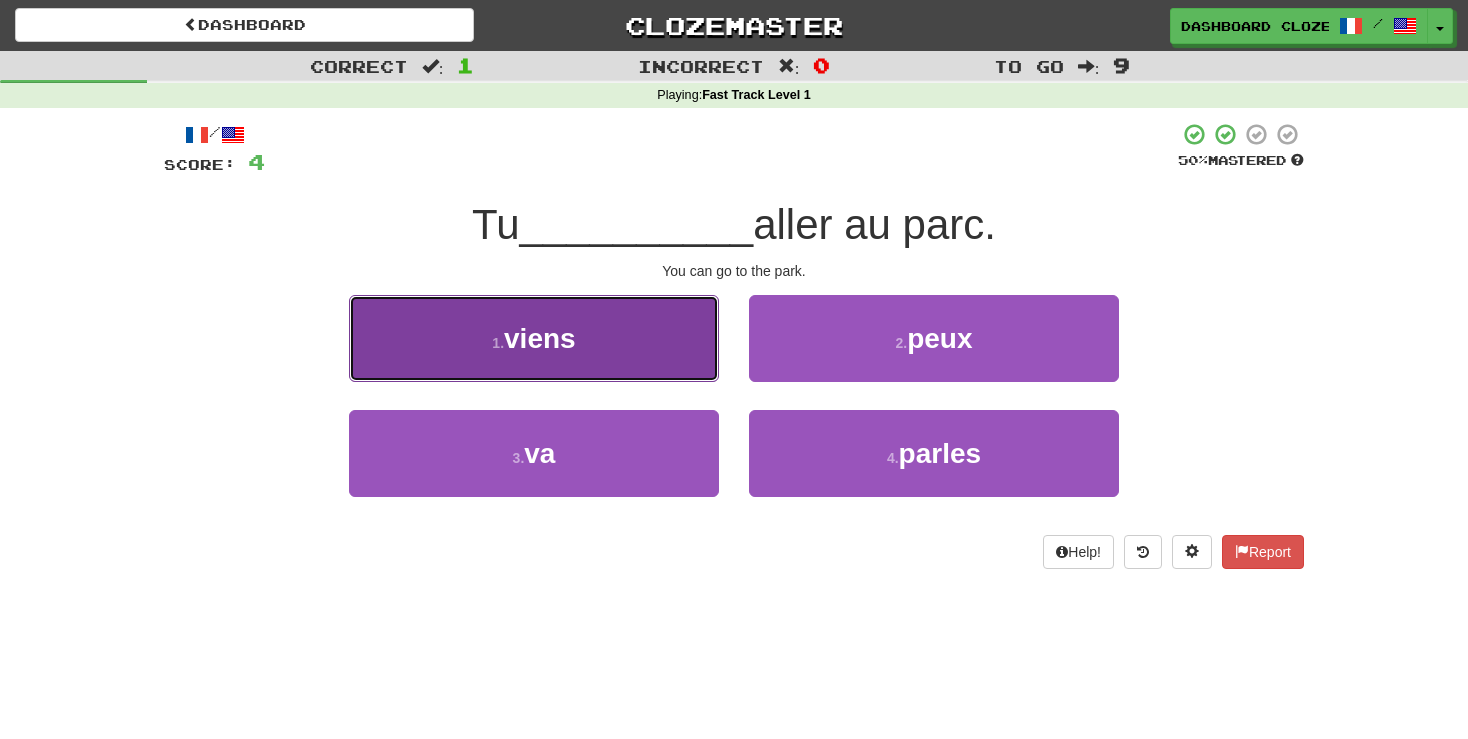 click on "1 .  viens" at bounding box center (534, 338) 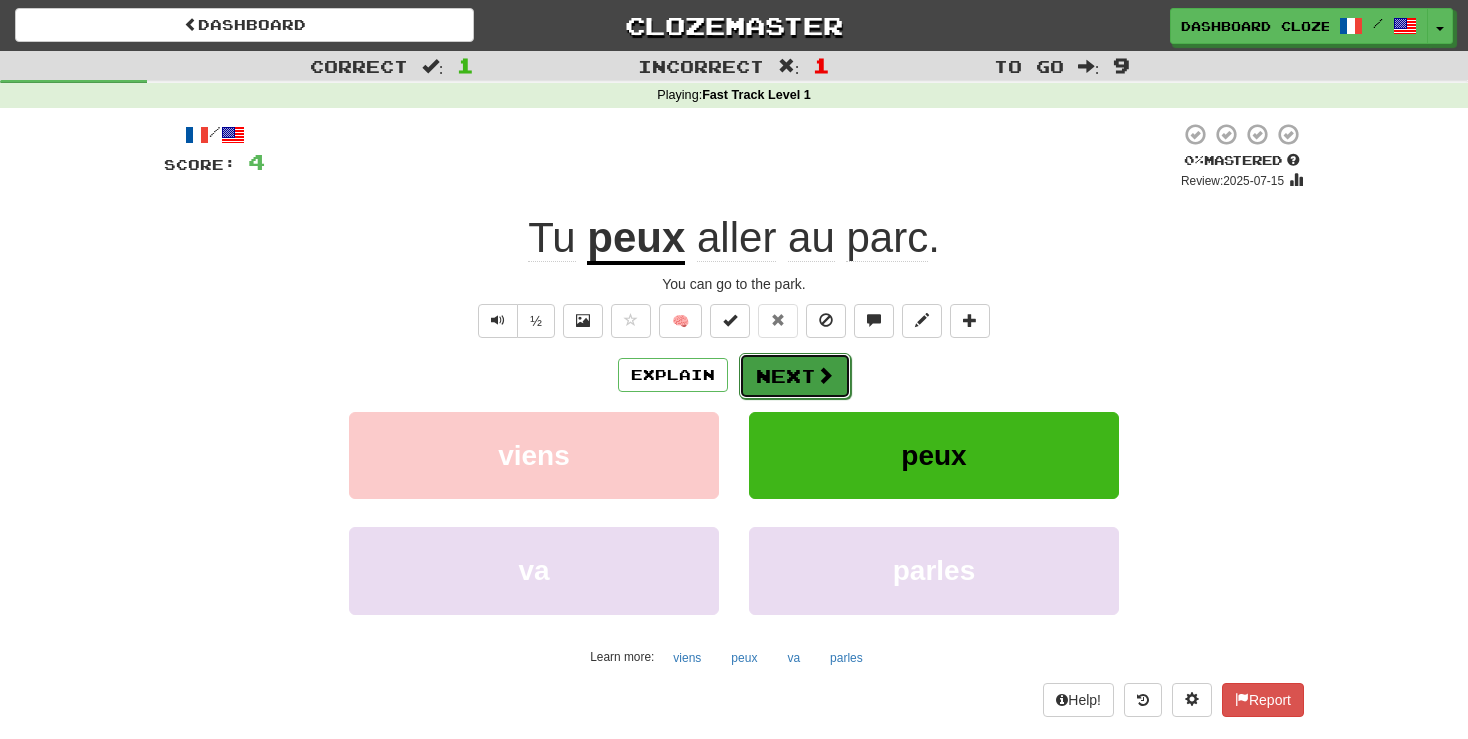 click at bounding box center (825, 375) 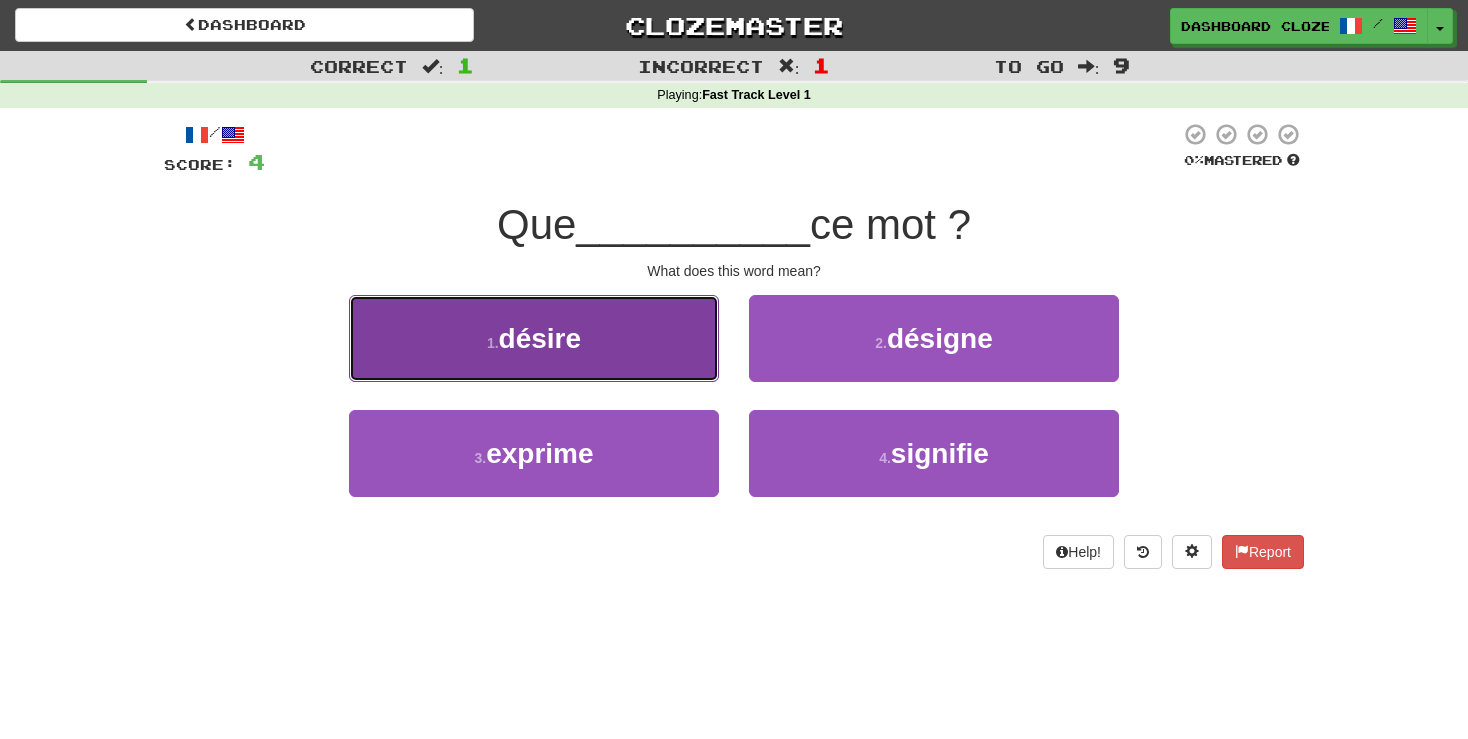 click on "1 .  désire" at bounding box center (534, 338) 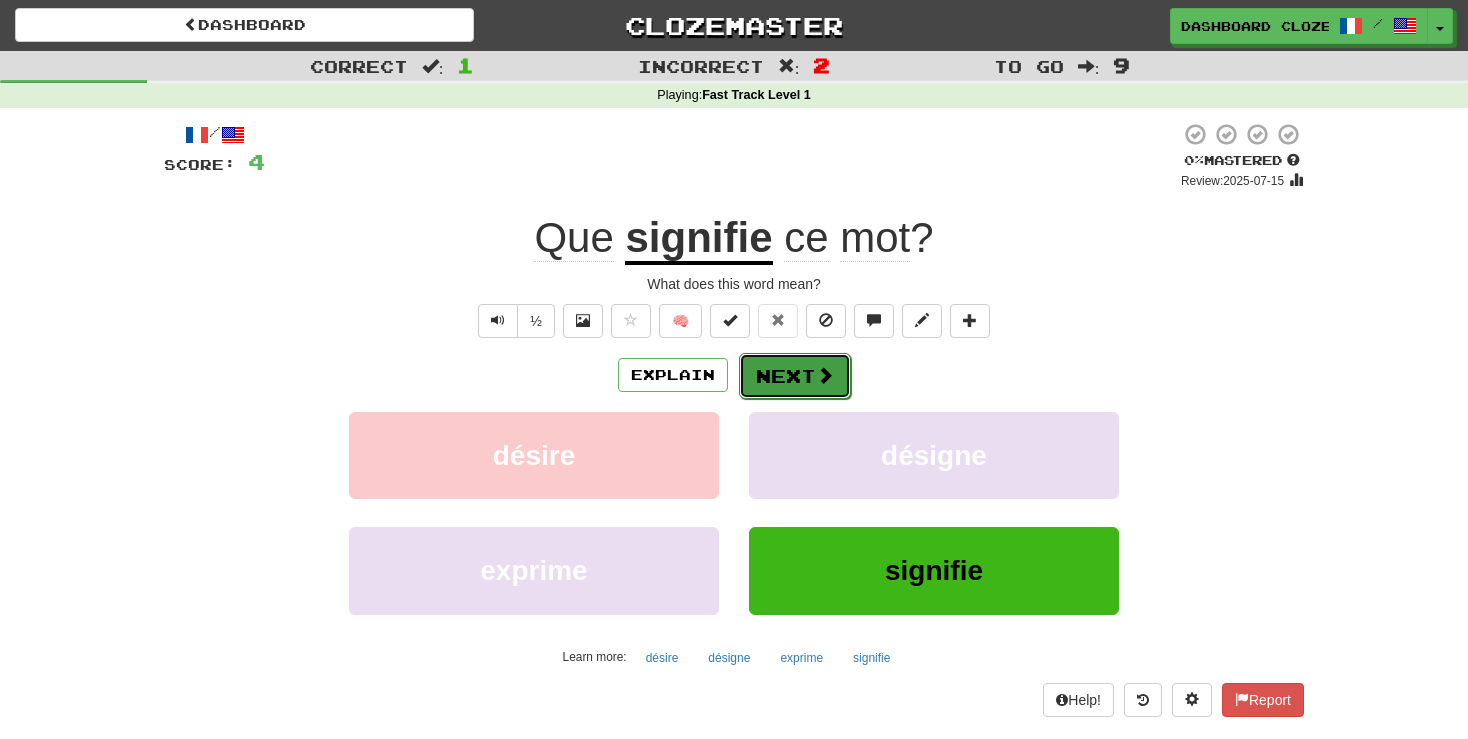 click at bounding box center [825, 375] 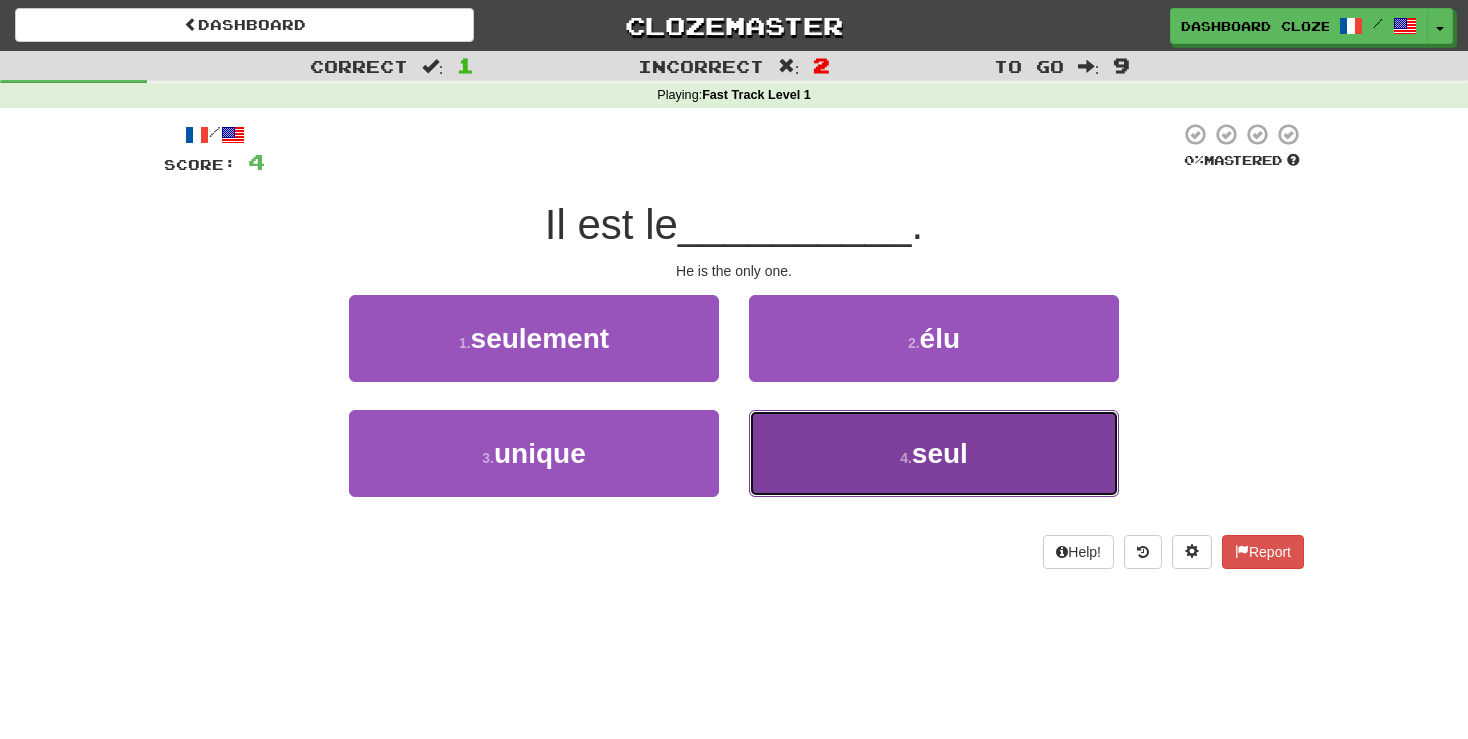 click on "seul" at bounding box center [940, 453] 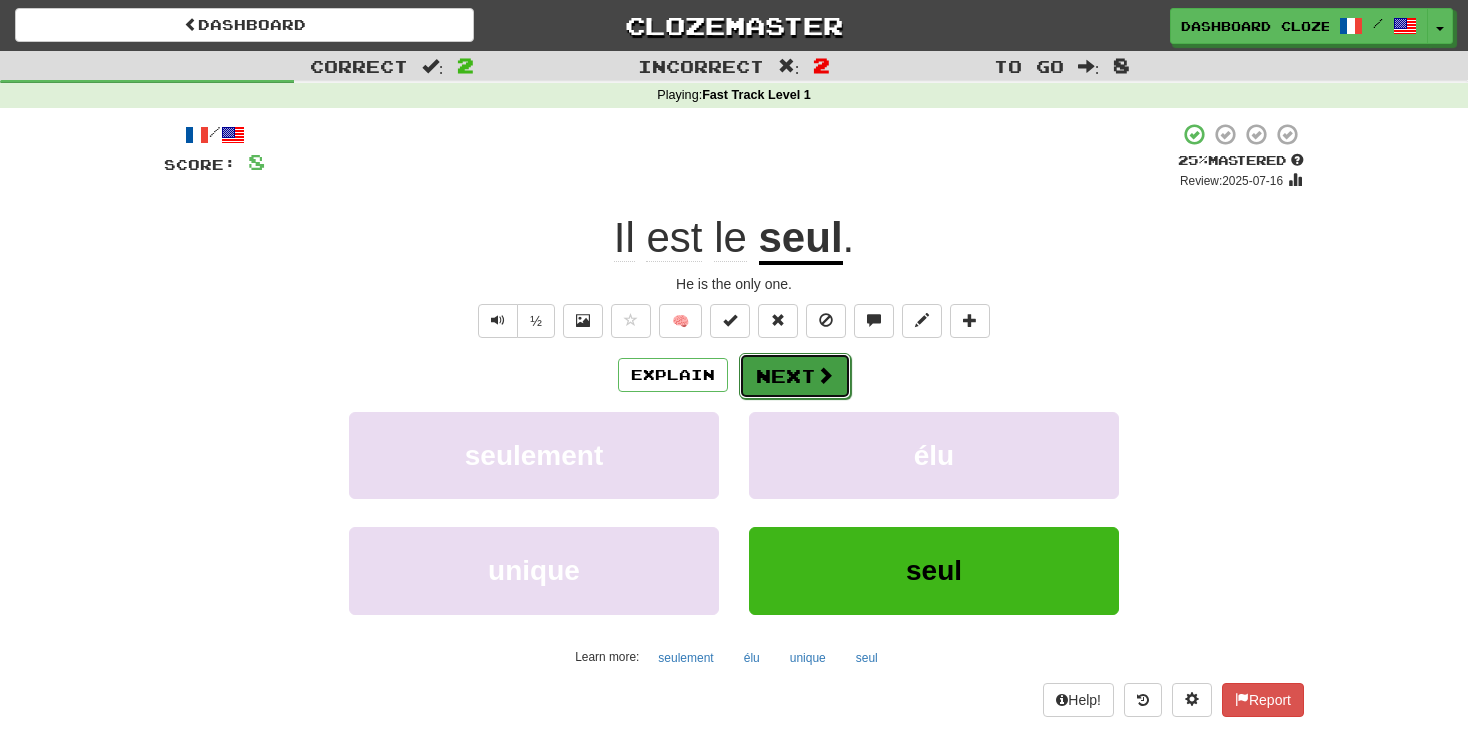 click on "Next" at bounding box center [795, 376] 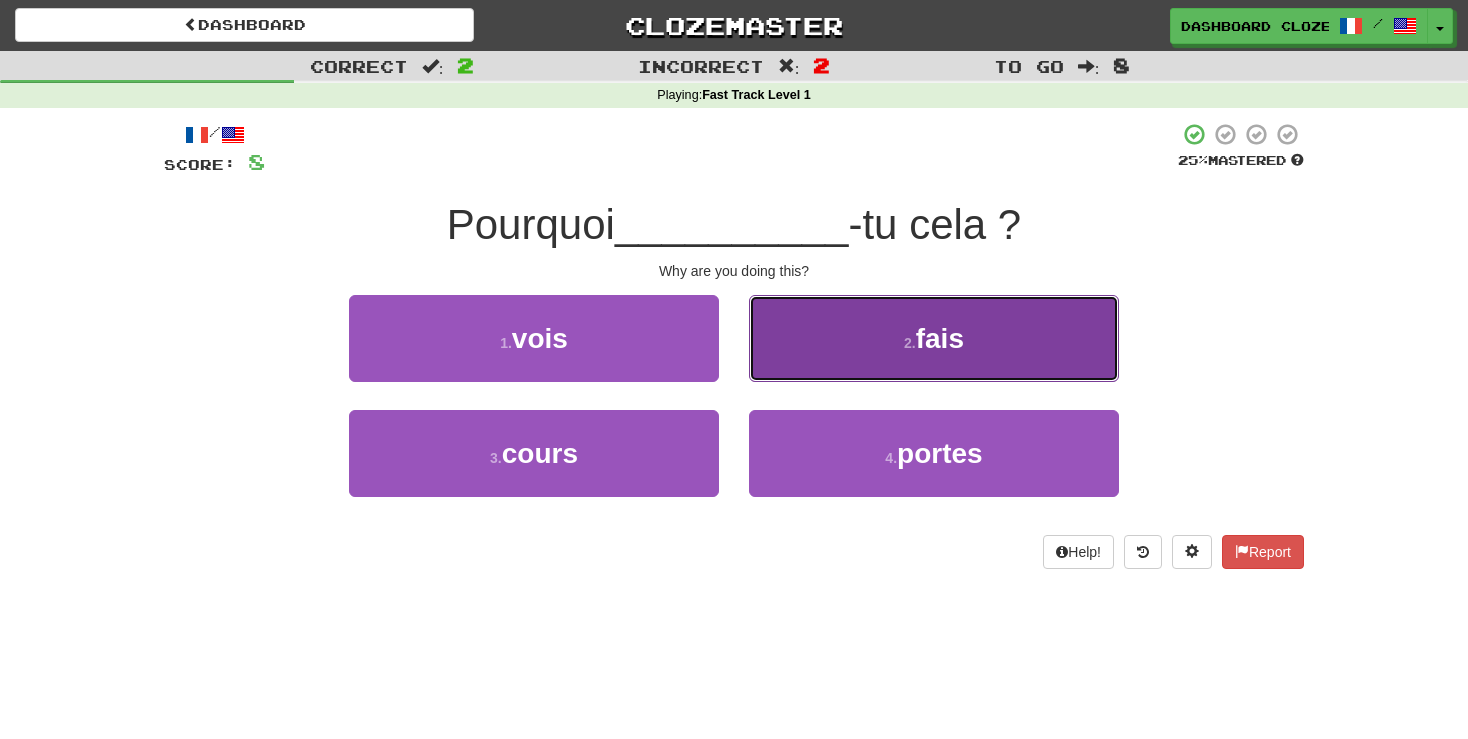 click on "2 .  fais" at bounding box center [934, 338] 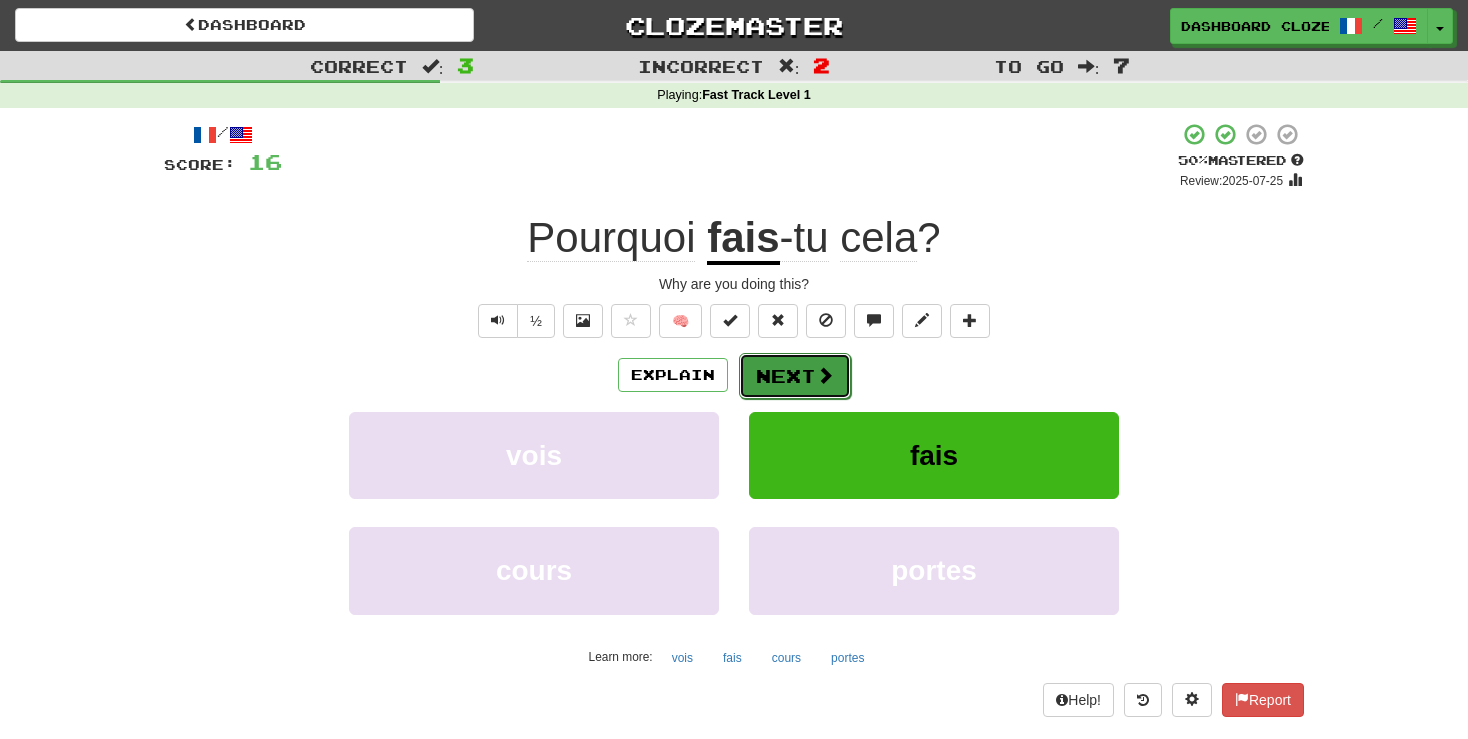 click on "Next" at bounding box center [795, 376] 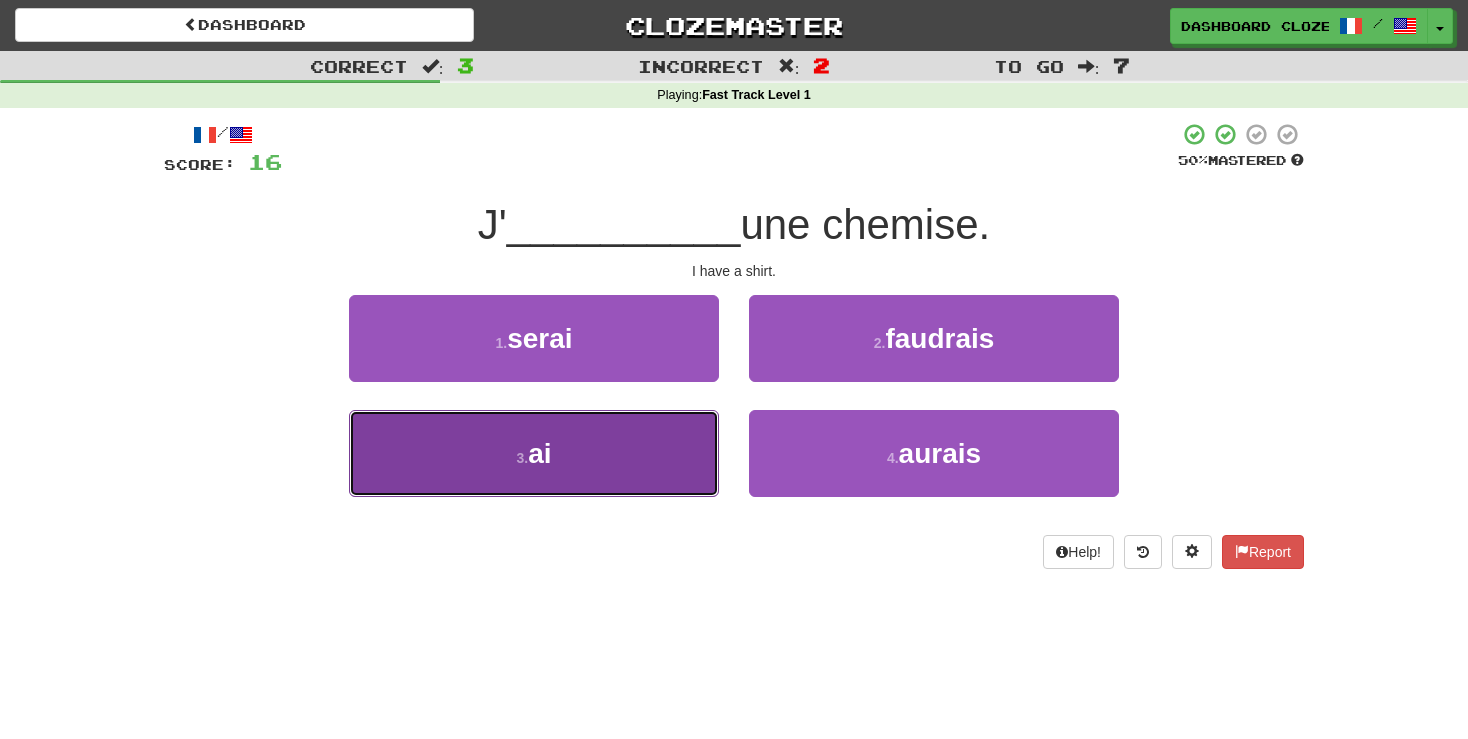 click on "3 .  ai" at bounding box center (534, 453) 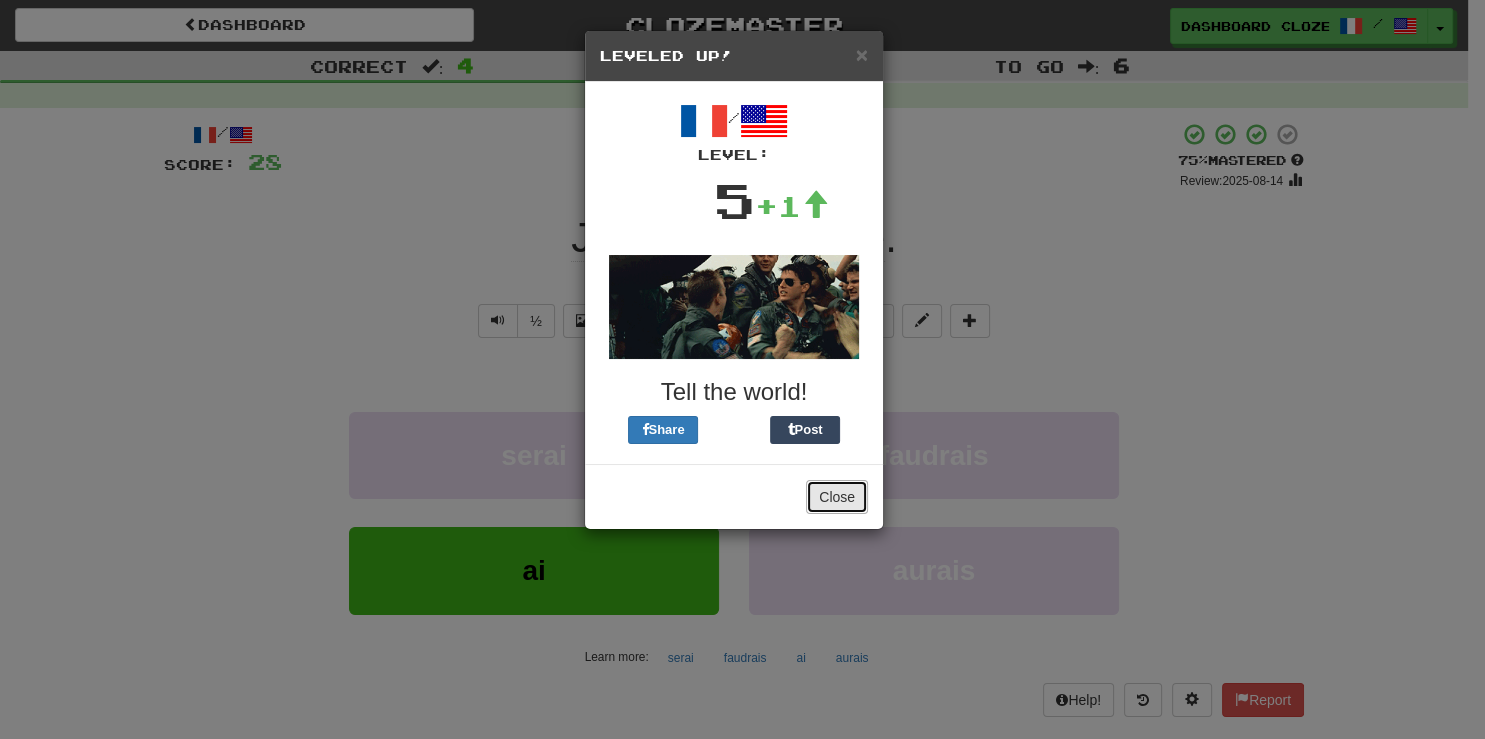 click on "Close" at bounding box center [837, 497] 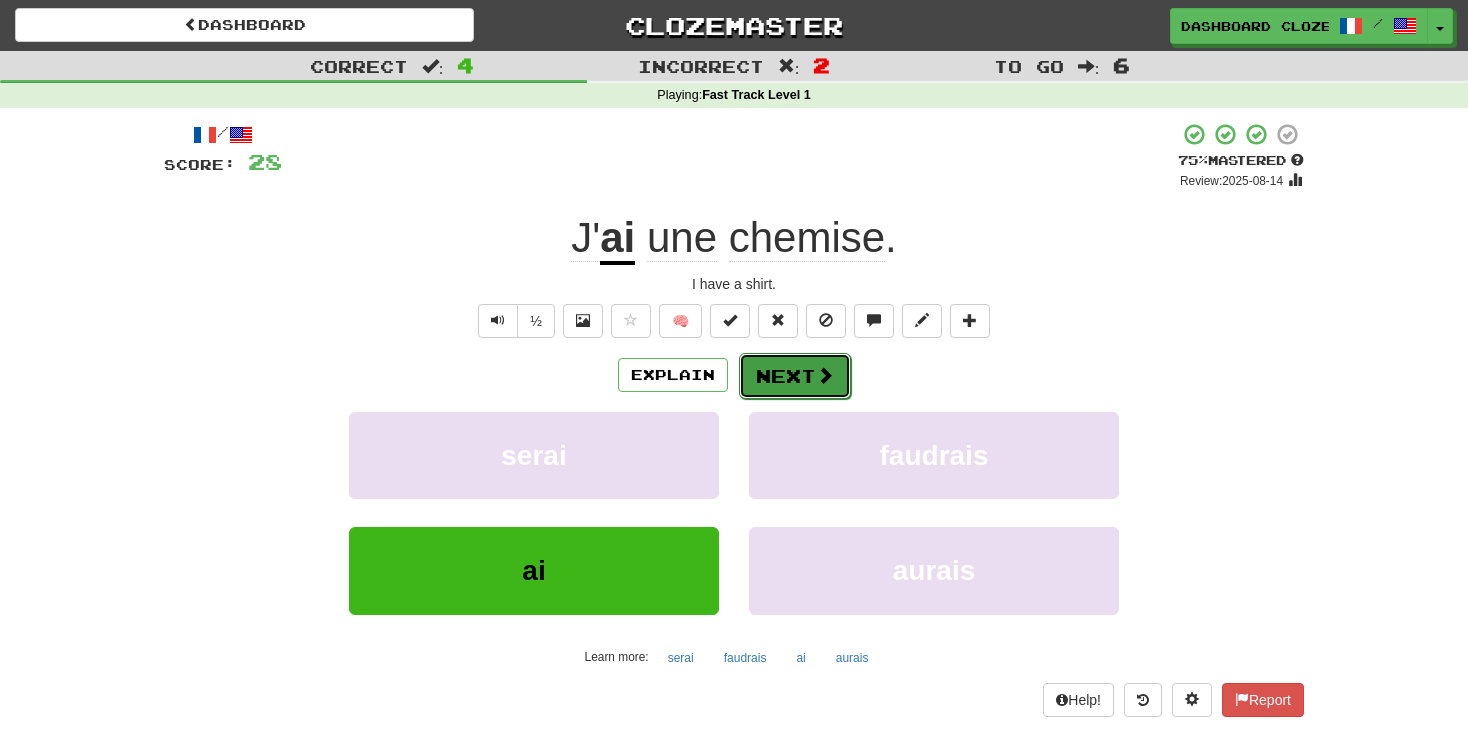 click at bounding box center (825, 375) 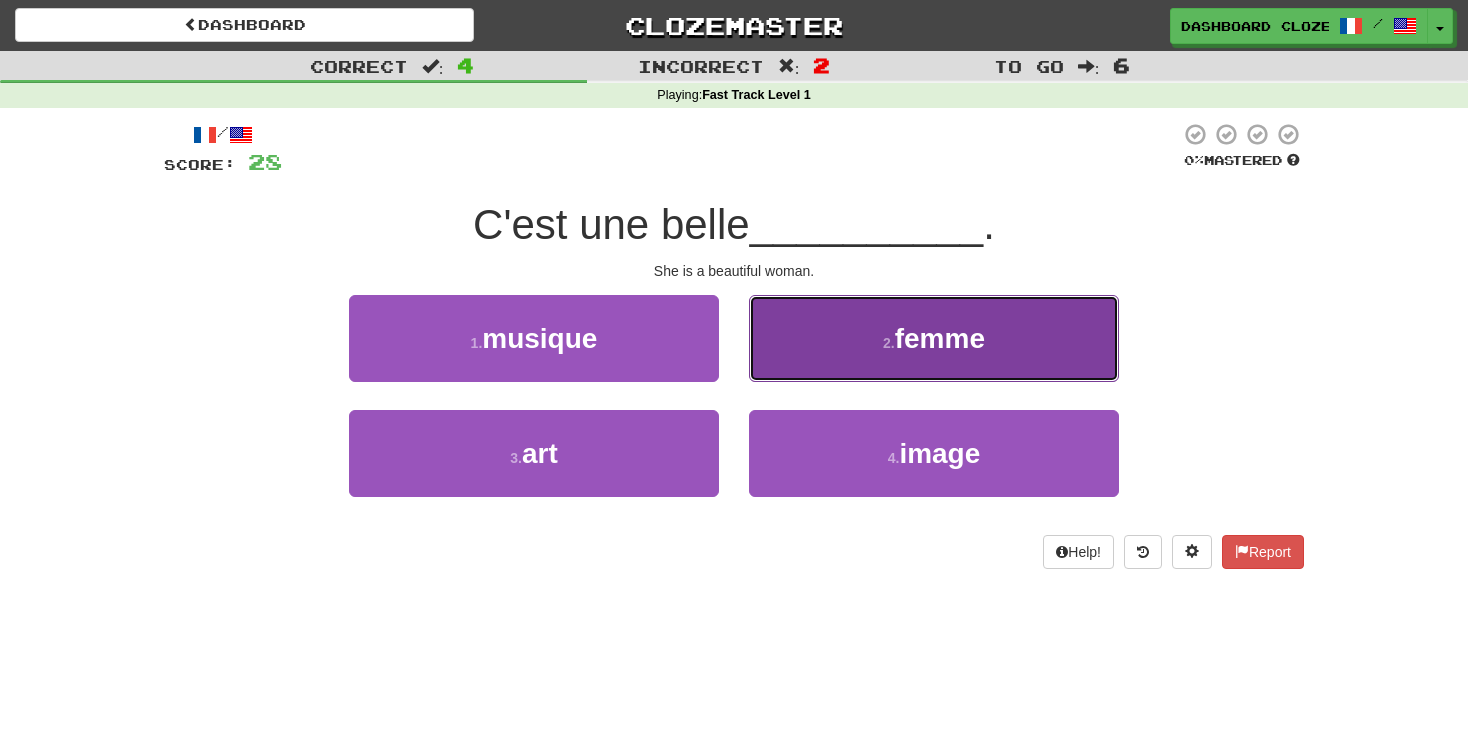 click on "femme" at bounding box center [940, 338] 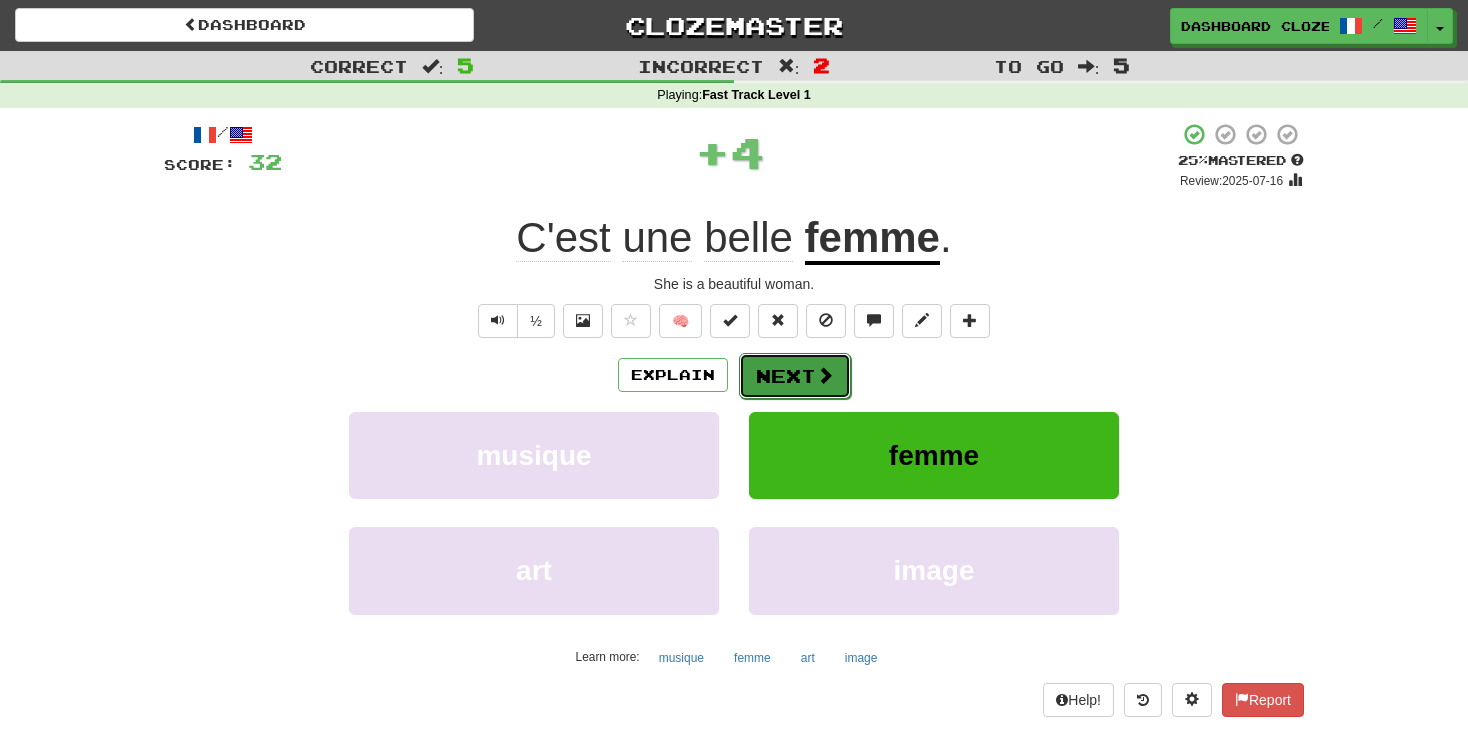 click on "Next" at bounding box center [795, 376] 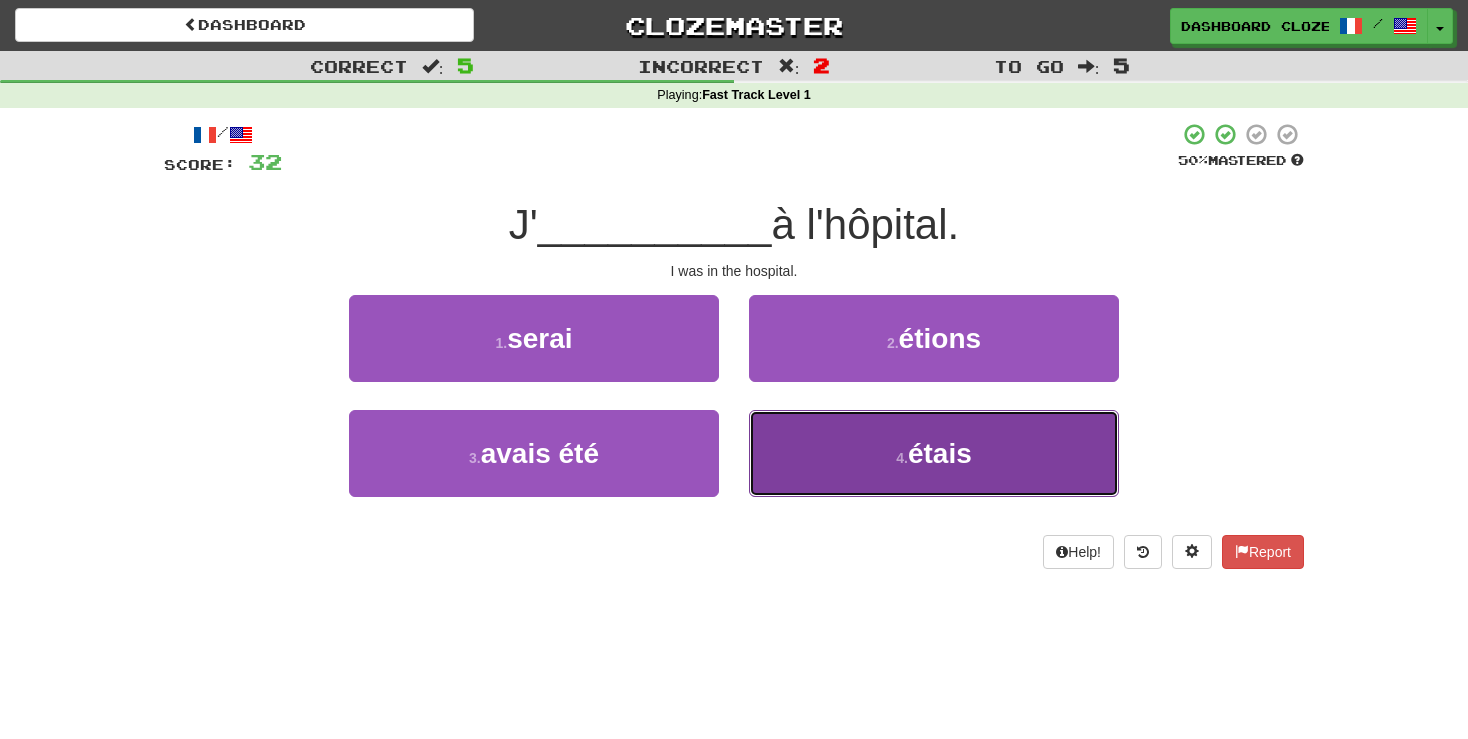 click on "étais" at bounding box center [940, 453] 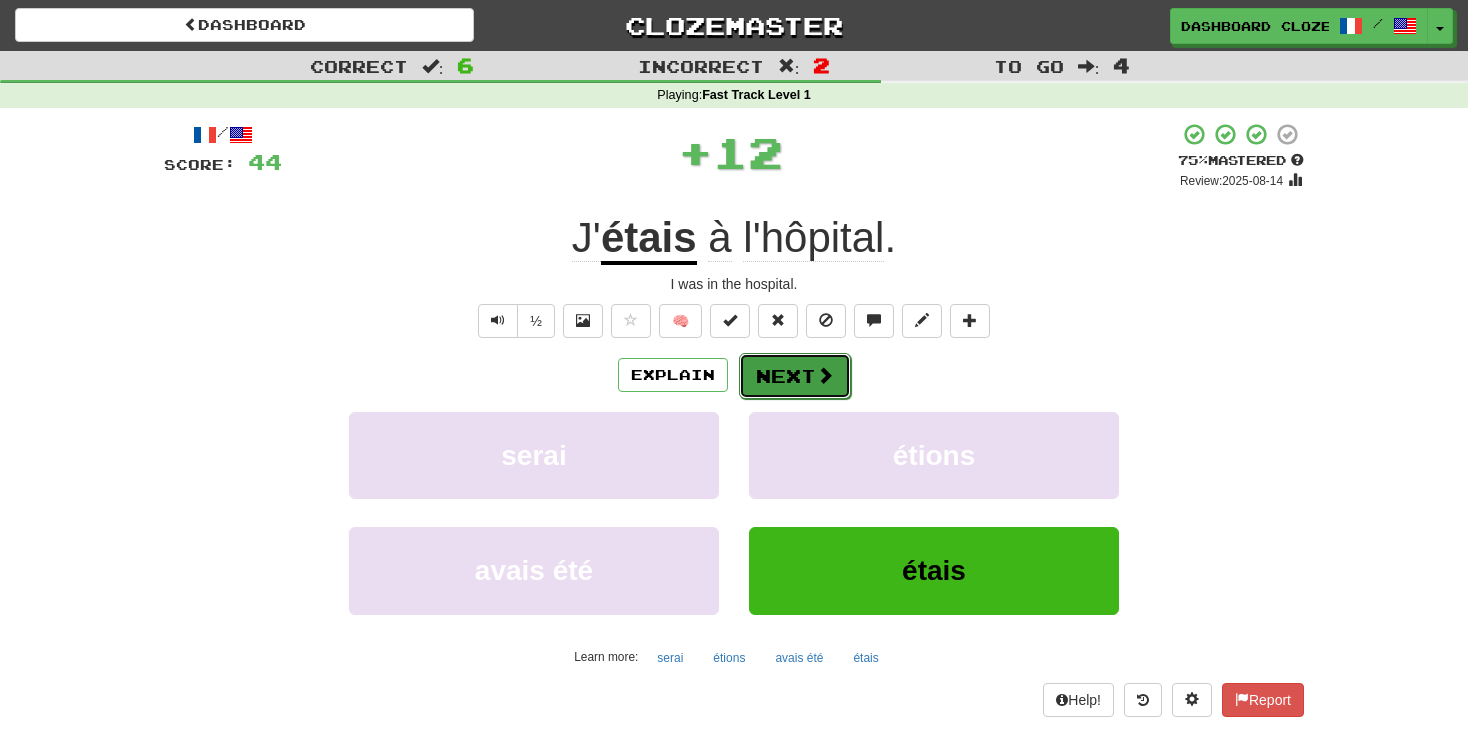 click on "Next" at bounding box center [795, 376] 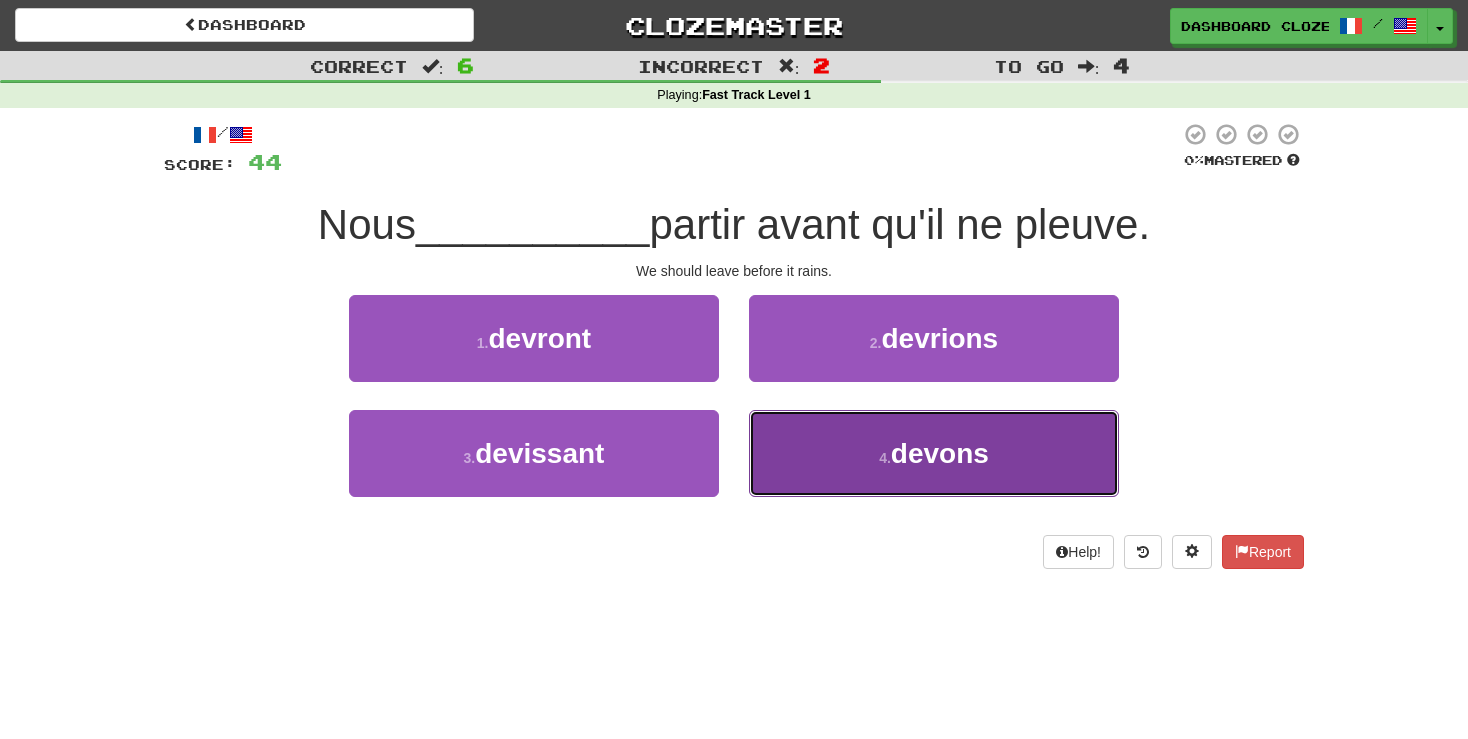 click on "devons" at bounding box center (940, 453) 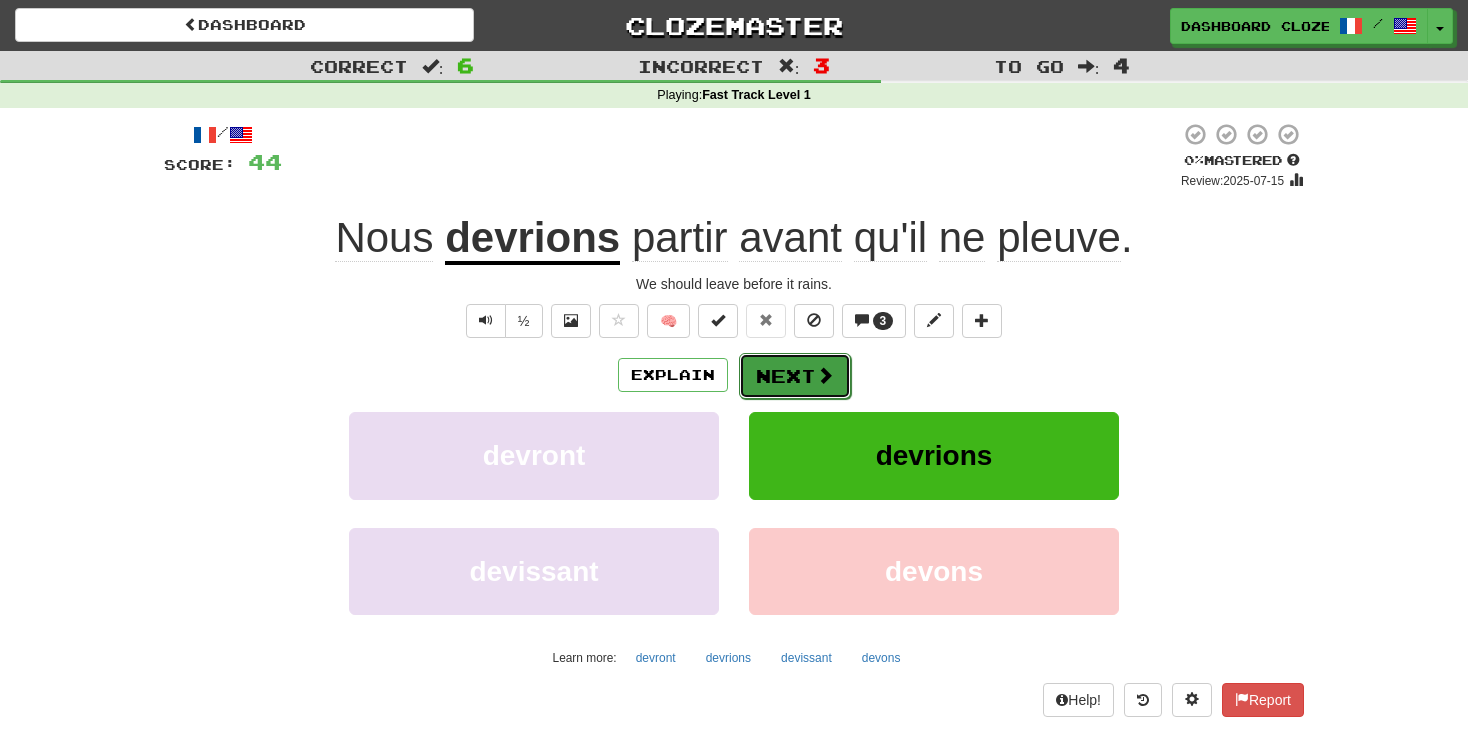 click on "Next" at bounding box center (795, 376) 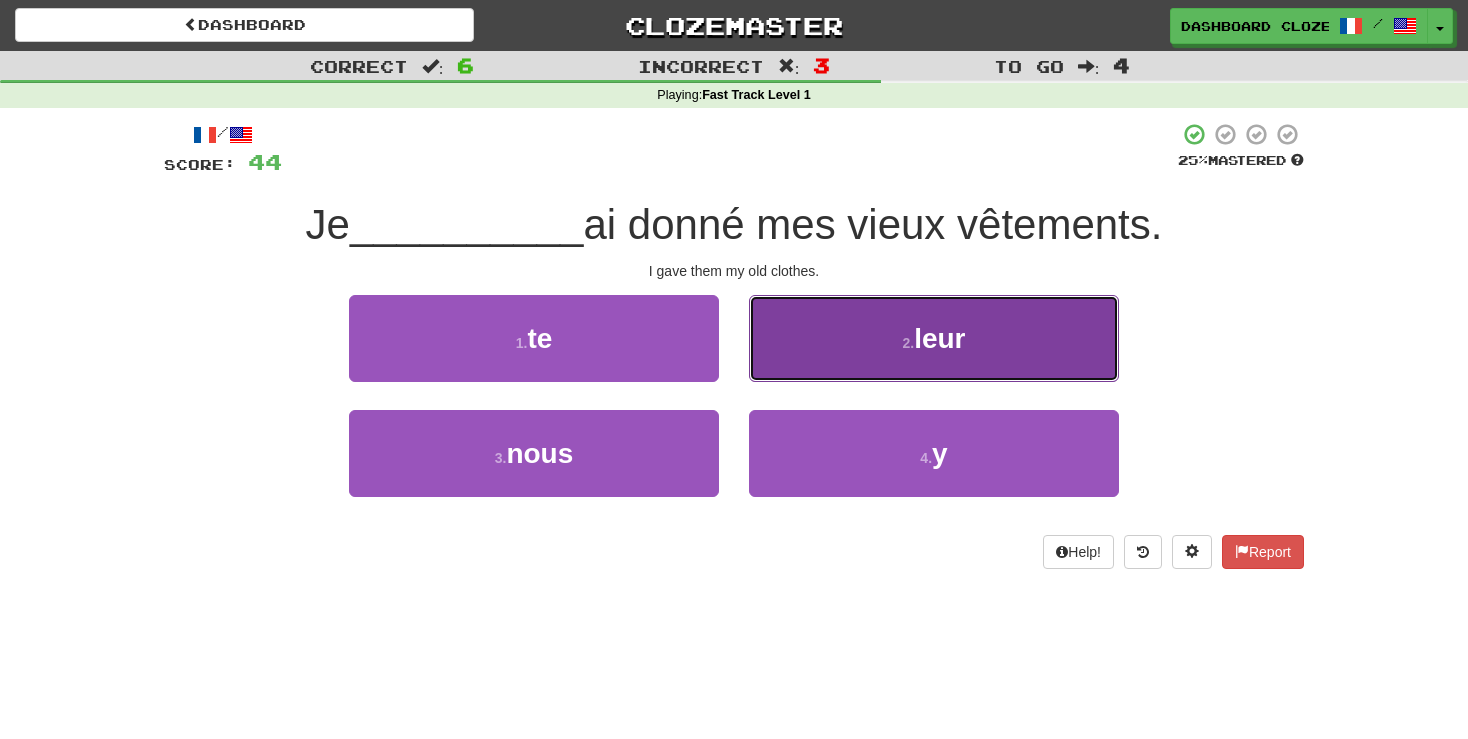 click on "leur" at bounding box center [939, 338] 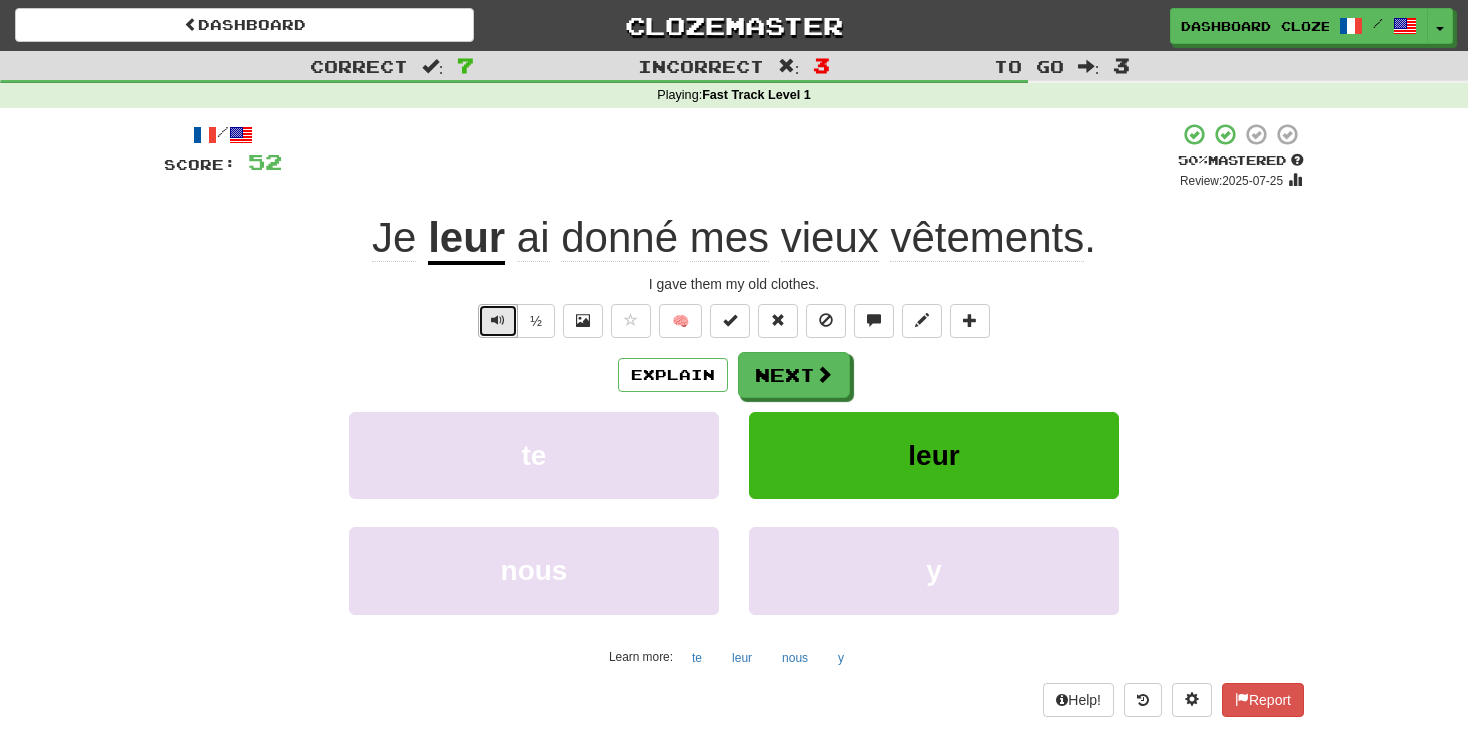 click at bounding box center [498, 321] 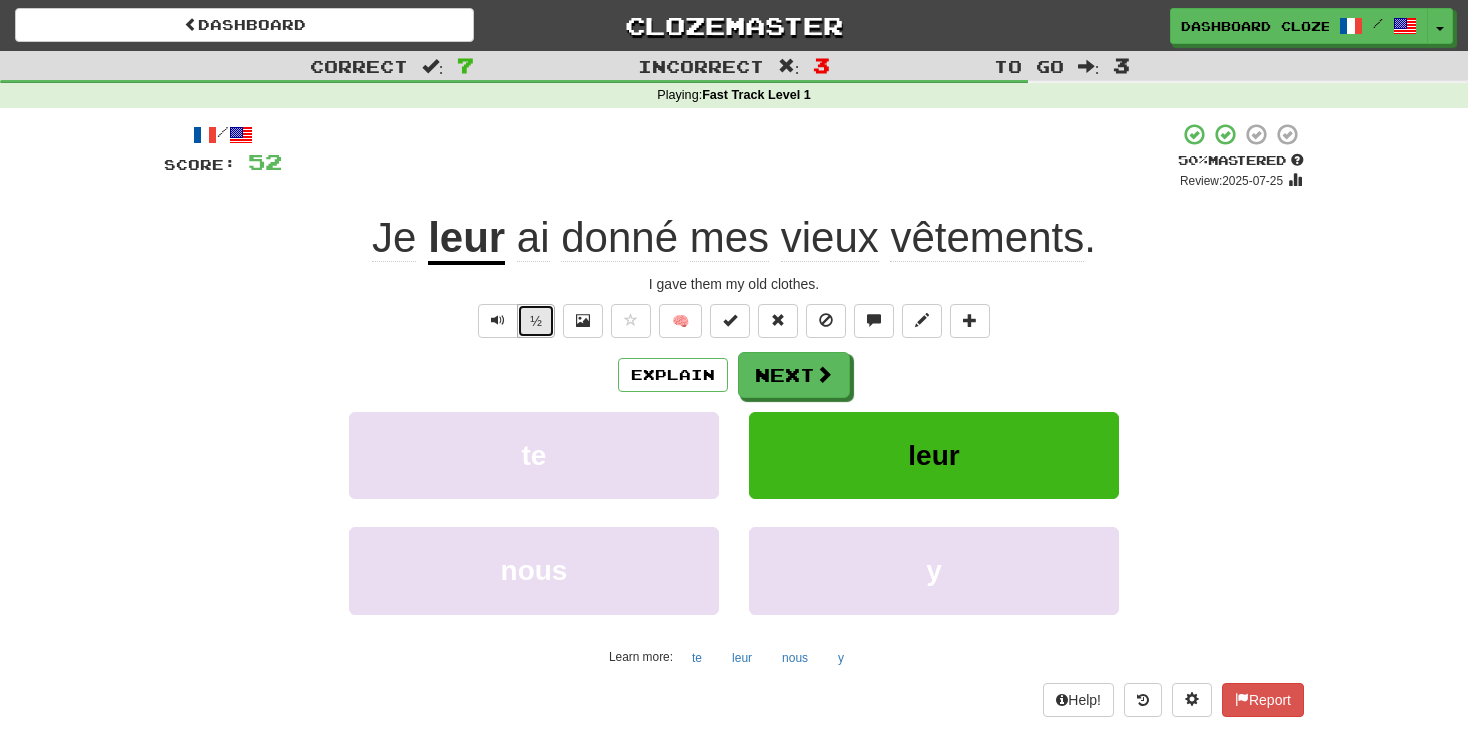 click on "½" at bounding box center (536, 321) 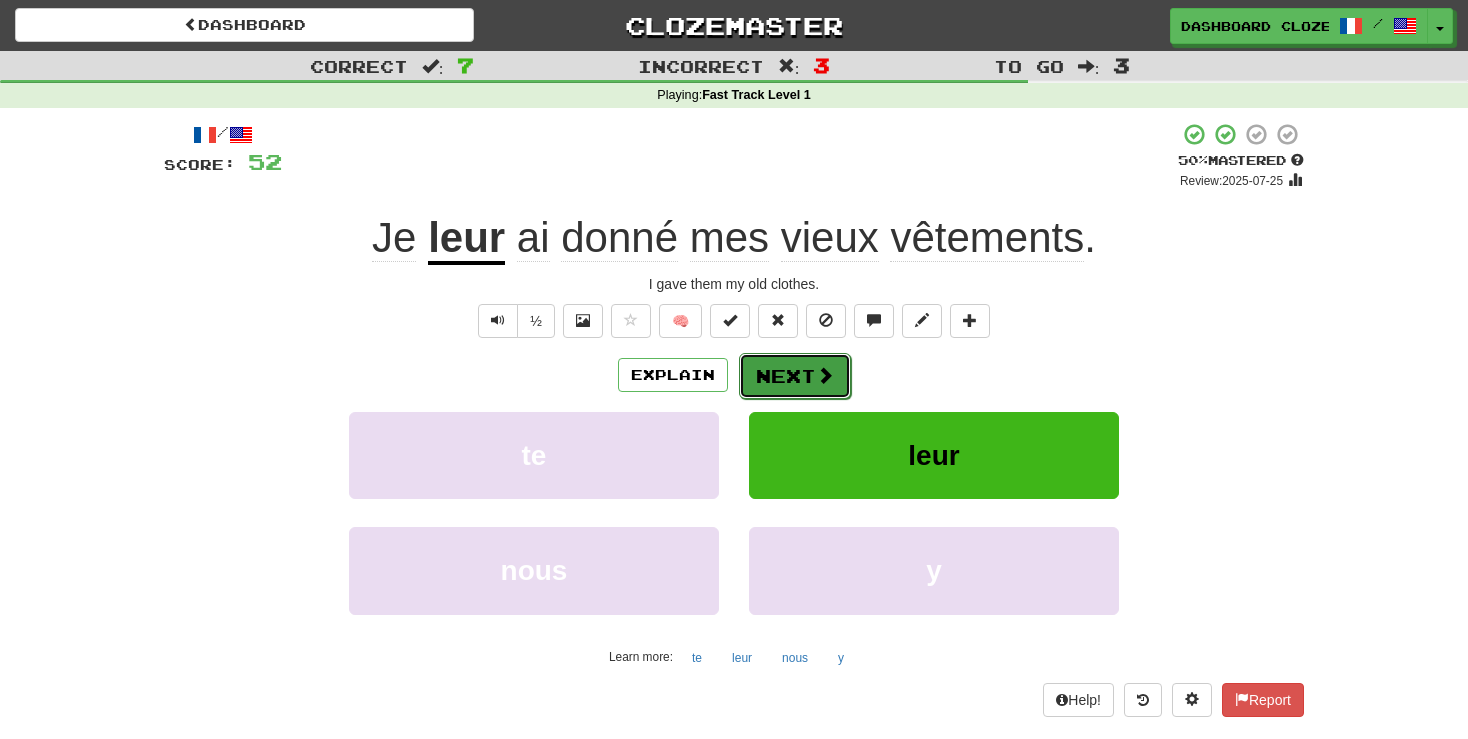 click on "Next" at bounding box center (795, 376) 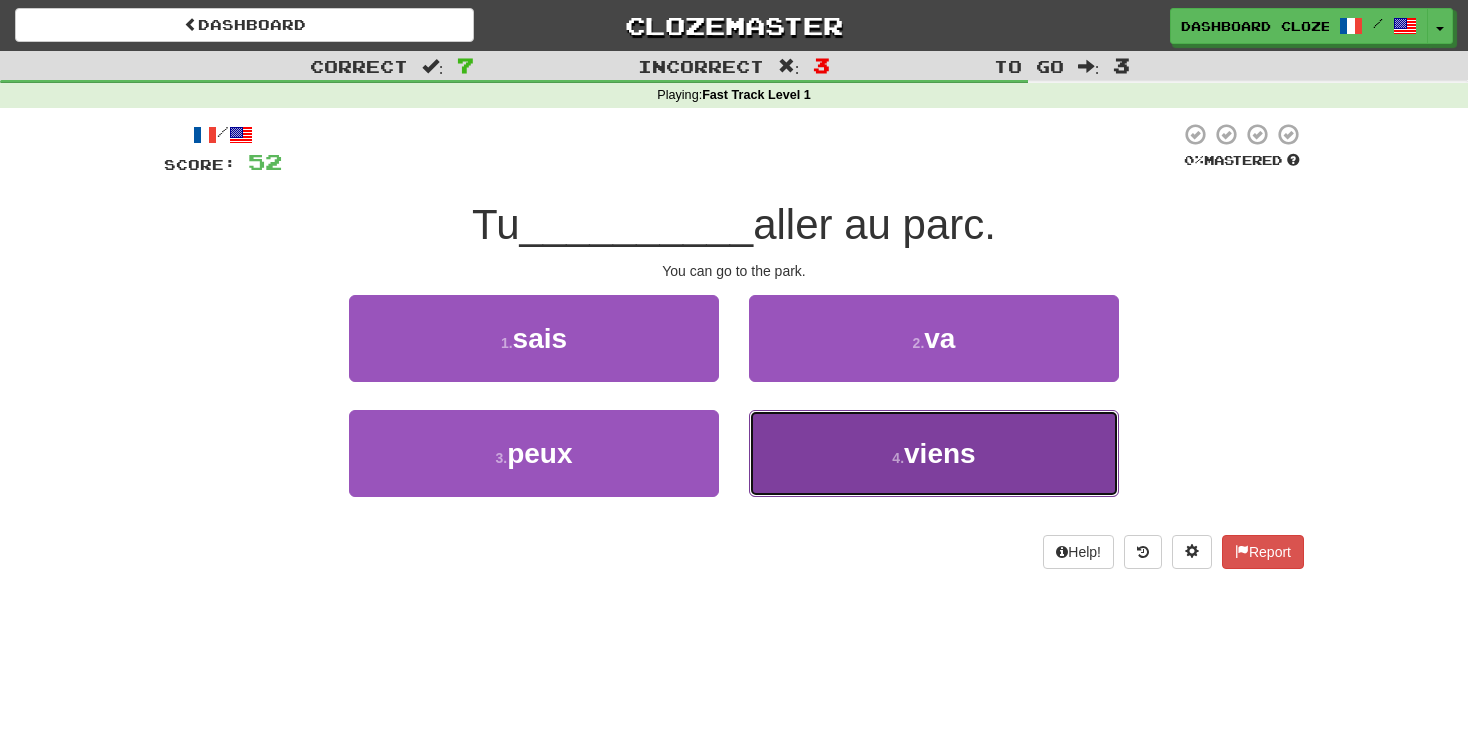 click on "4 .  viens" at bounding box center (934, 453) 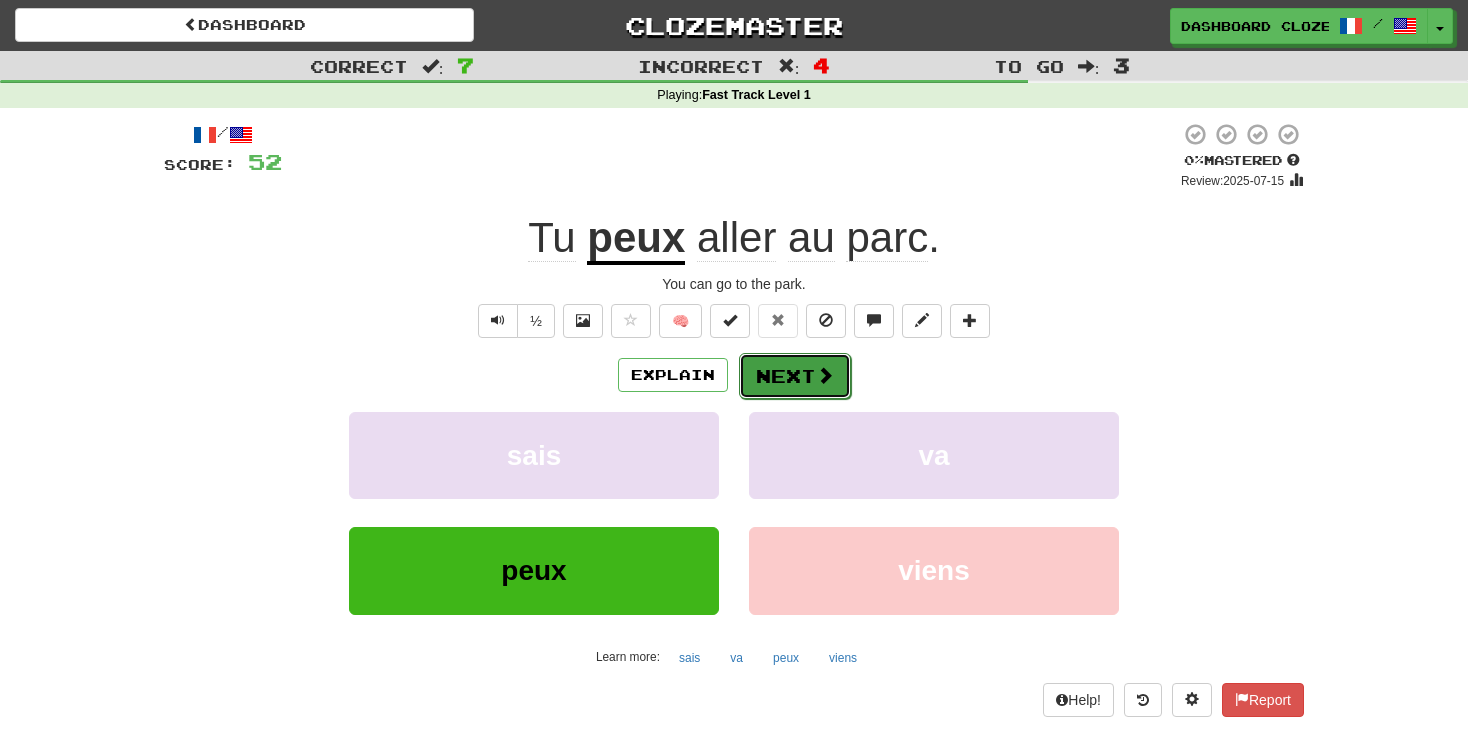 click at bounding box center [825, 375] 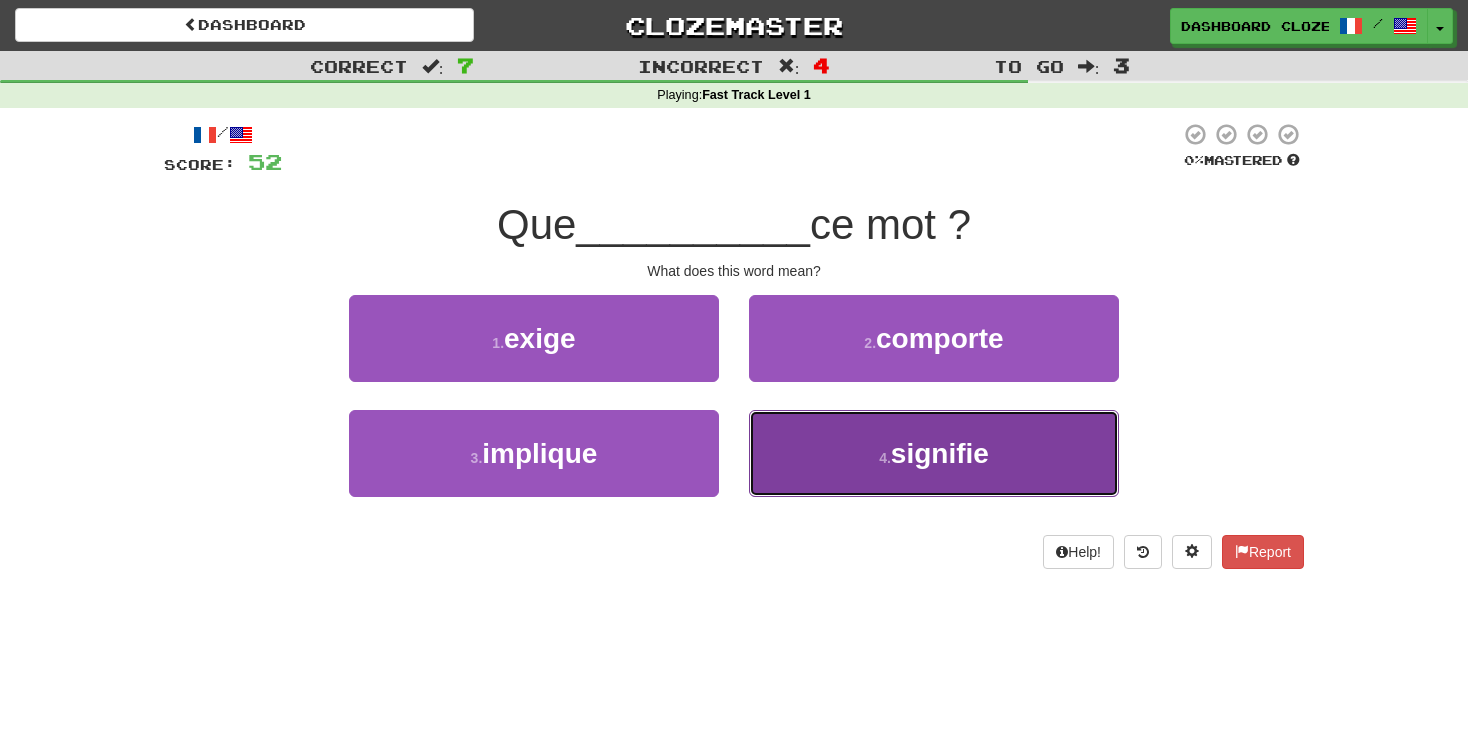 click on "4 .  signifie" at bounding box center (934, 453) 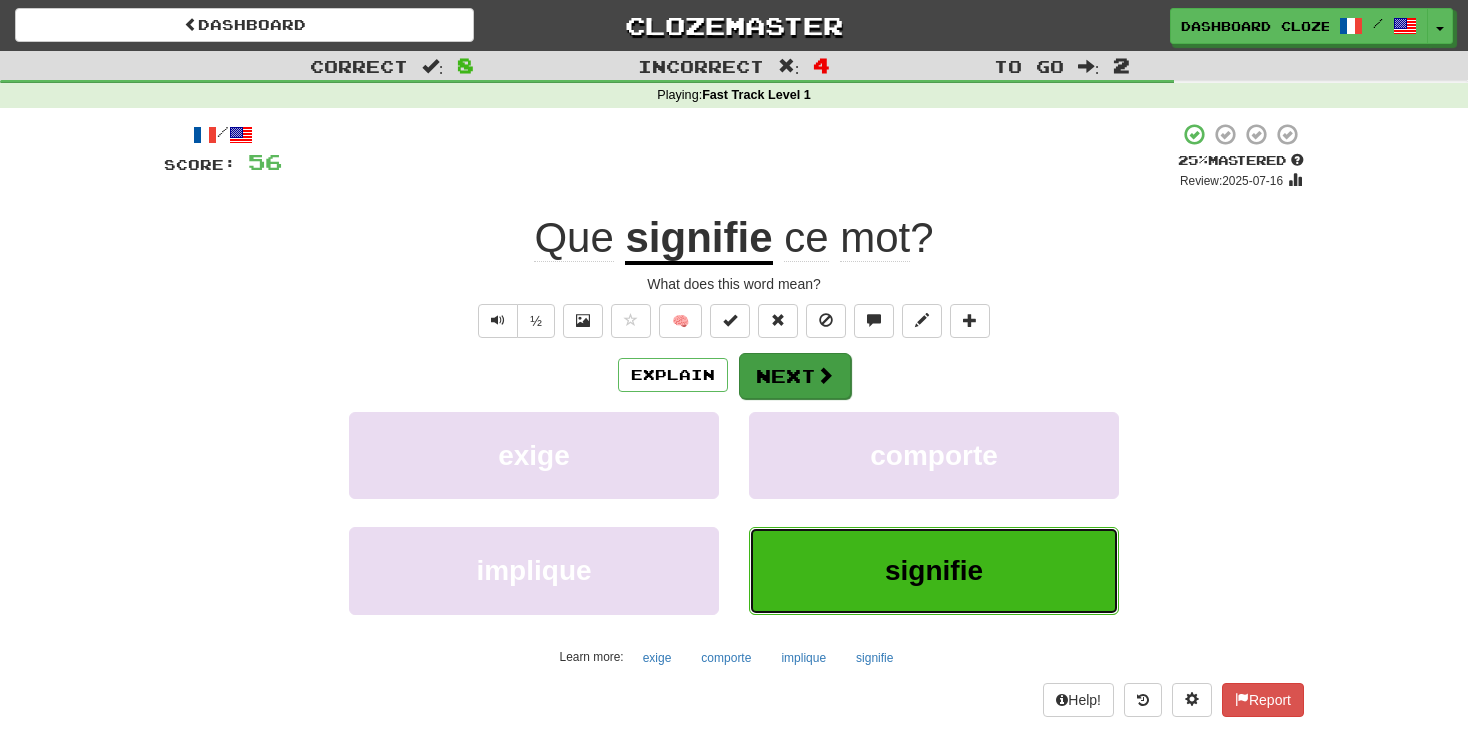 type 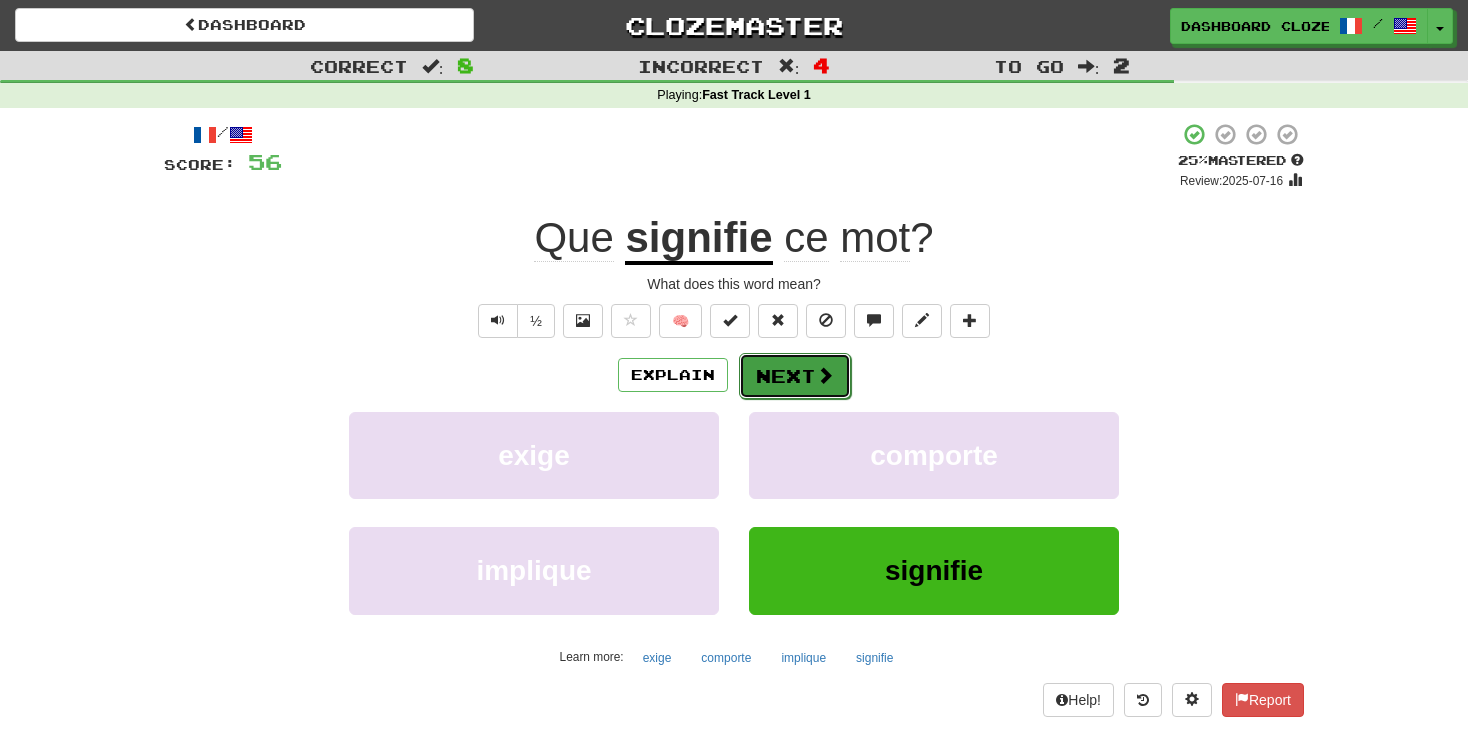 click on "Next" at bounding box center (795, 376) 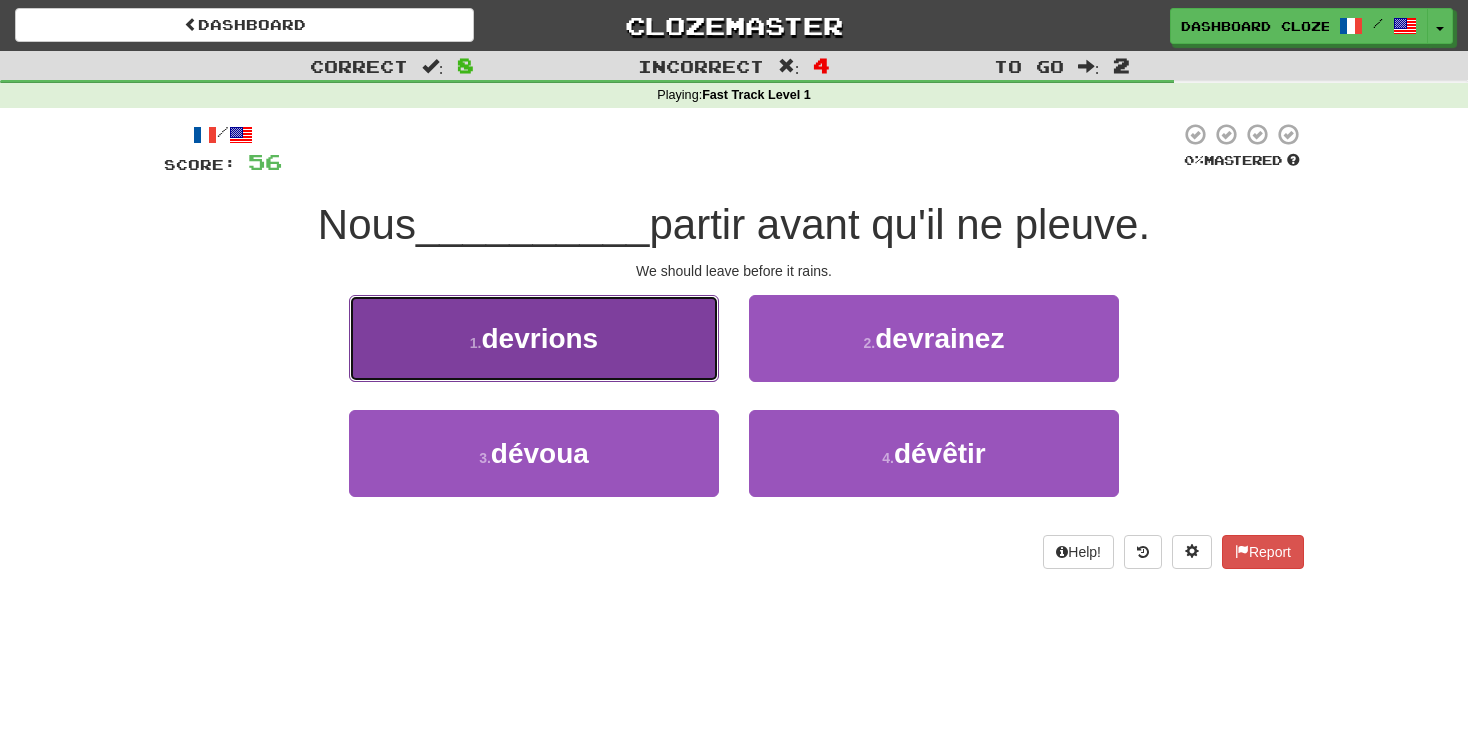 click on "devrions" at bounding box center [539, 338] 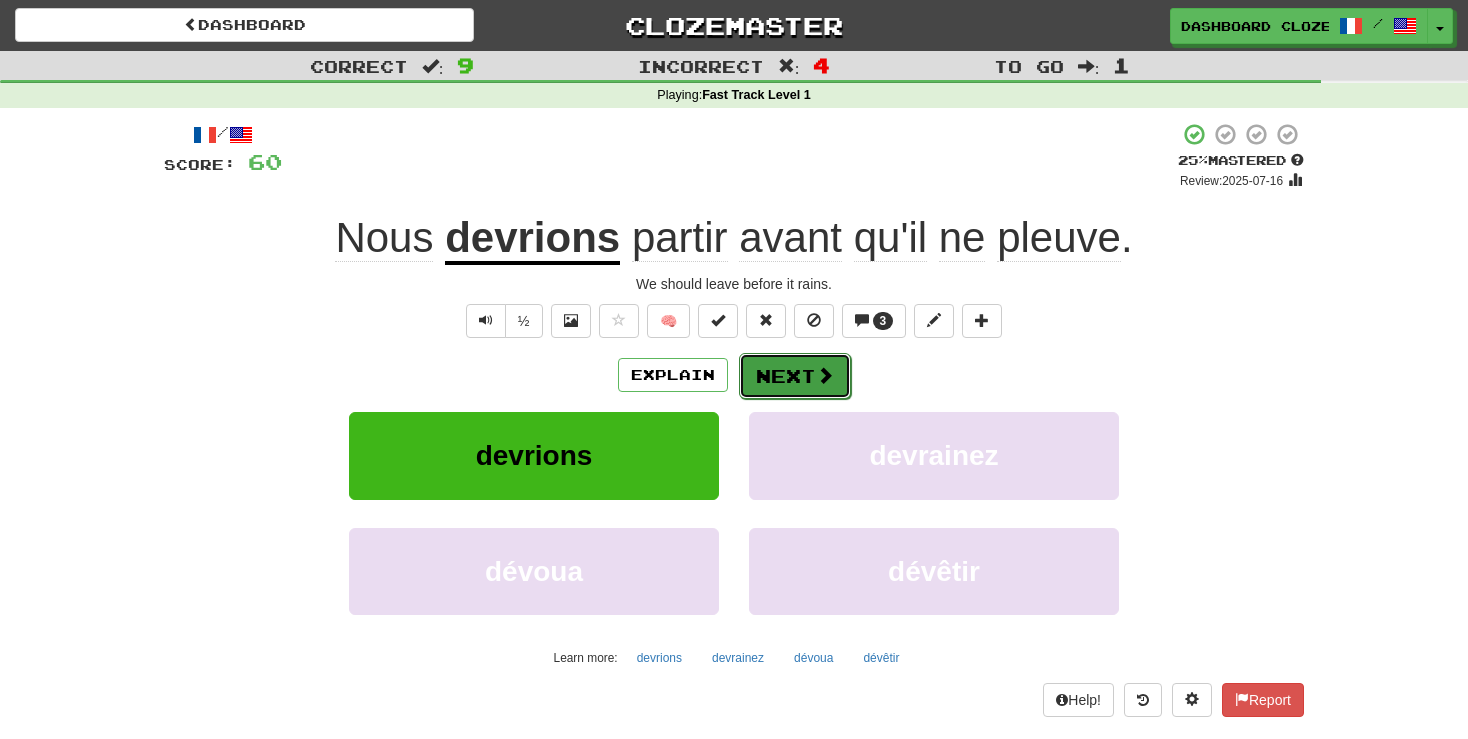 click on "Next" at bounding box center (795, 376) 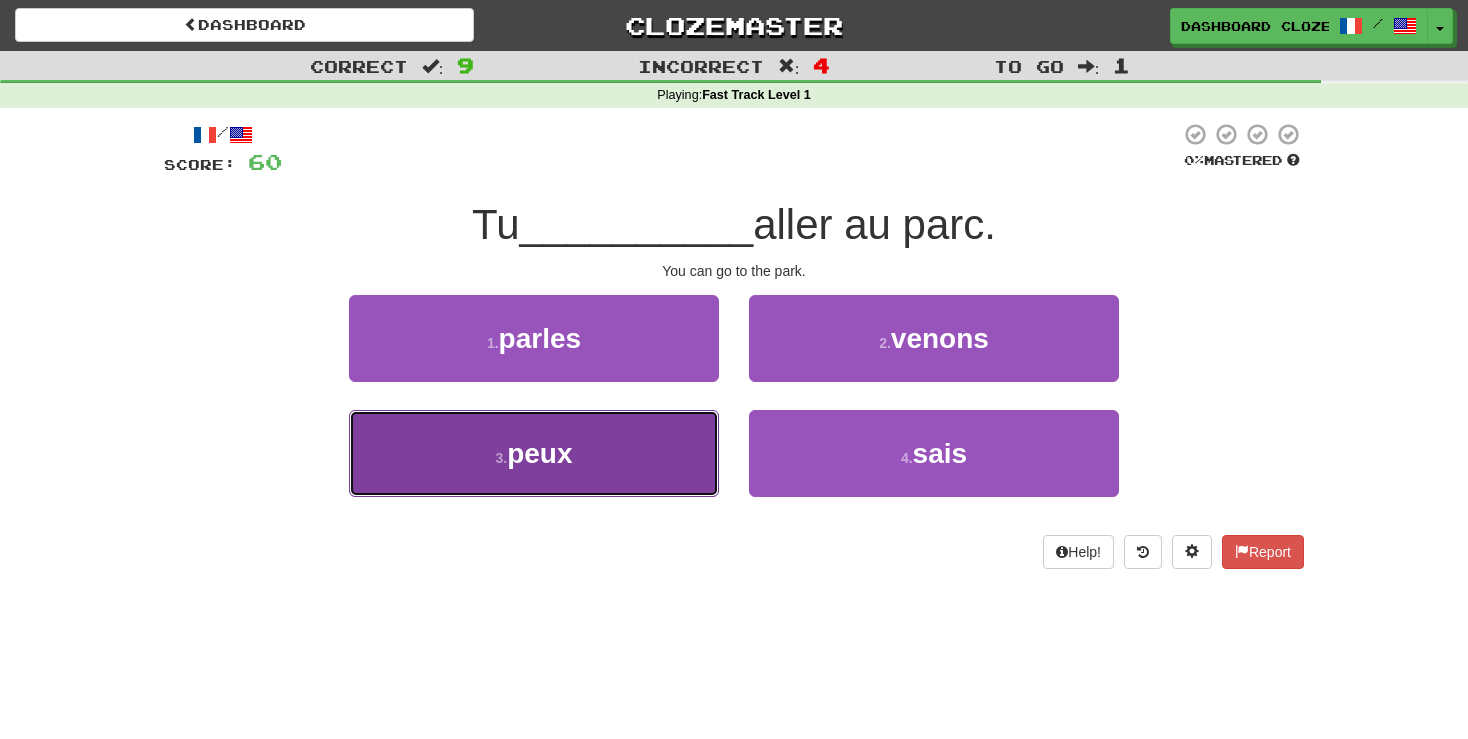 click on "3 .  peux" at bounding box center (534, 453) 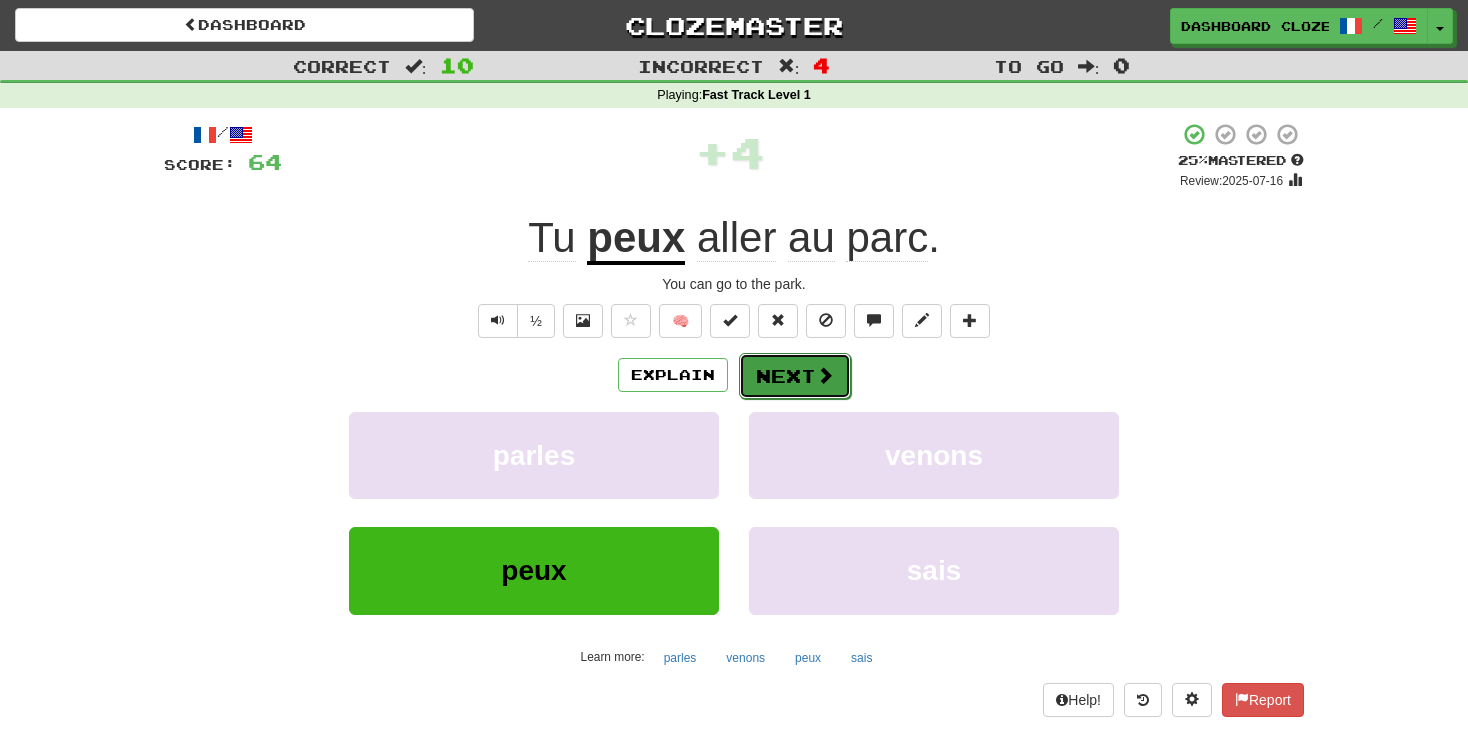 click on "Next" at bounding box center [795, 376] 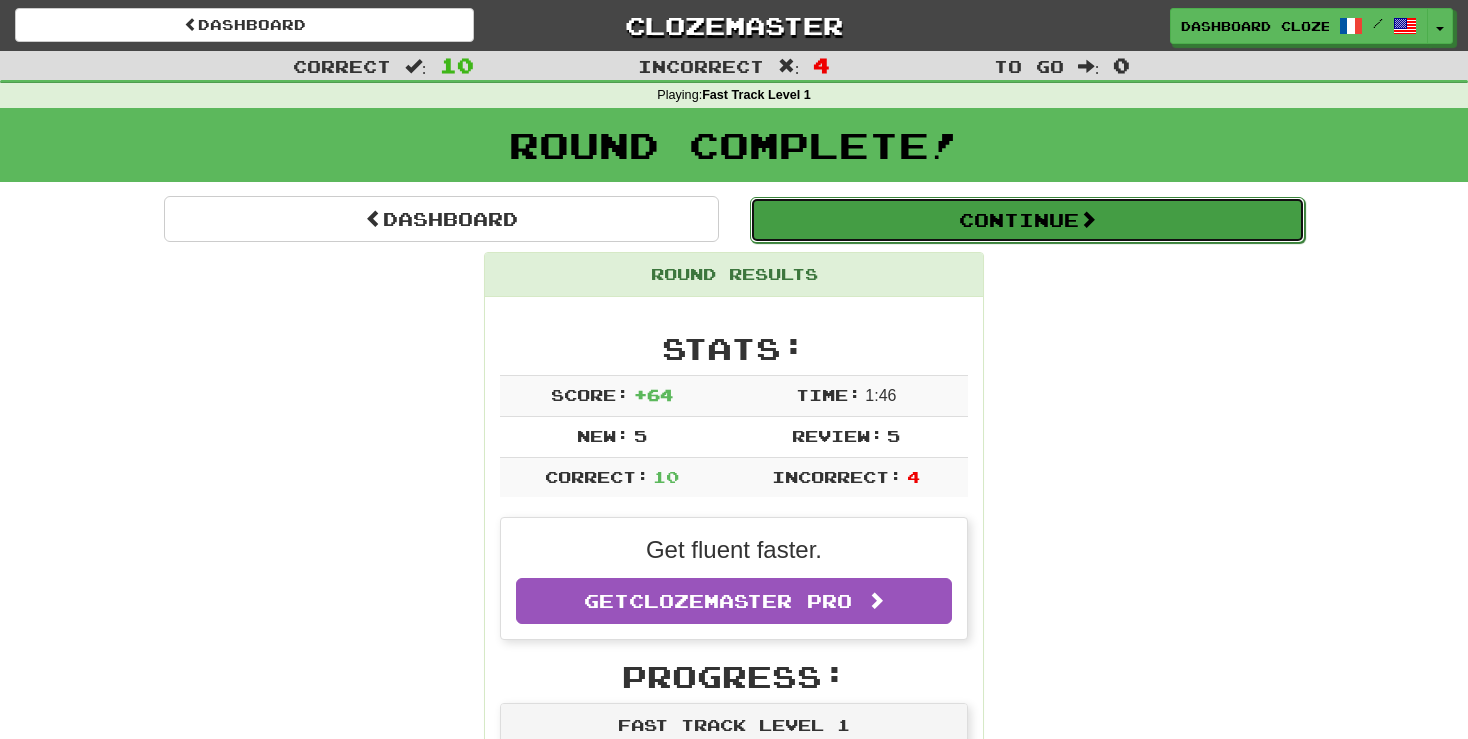 click on "Continue" at bounding box center (1027, 220) 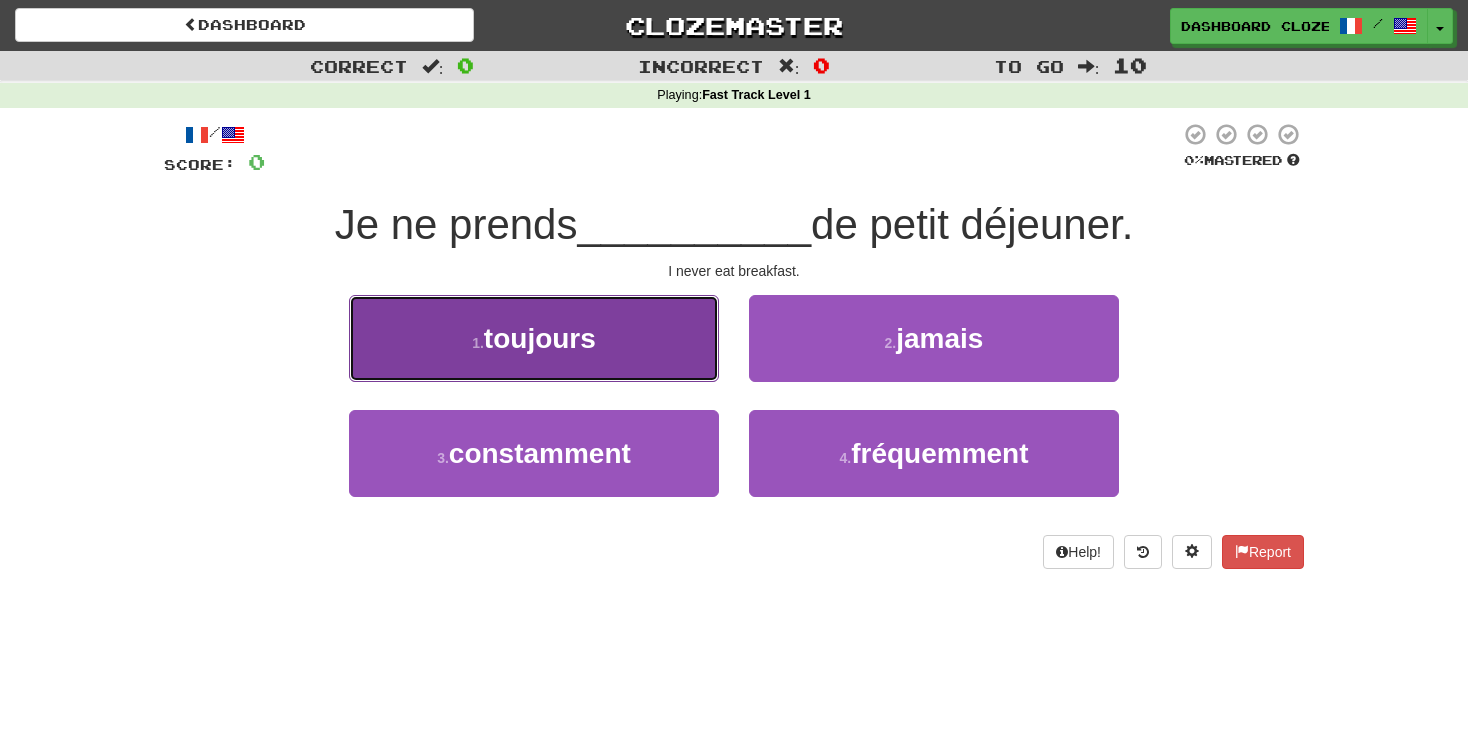 click on "1 .  toujours" at bounding box center (534, 338) 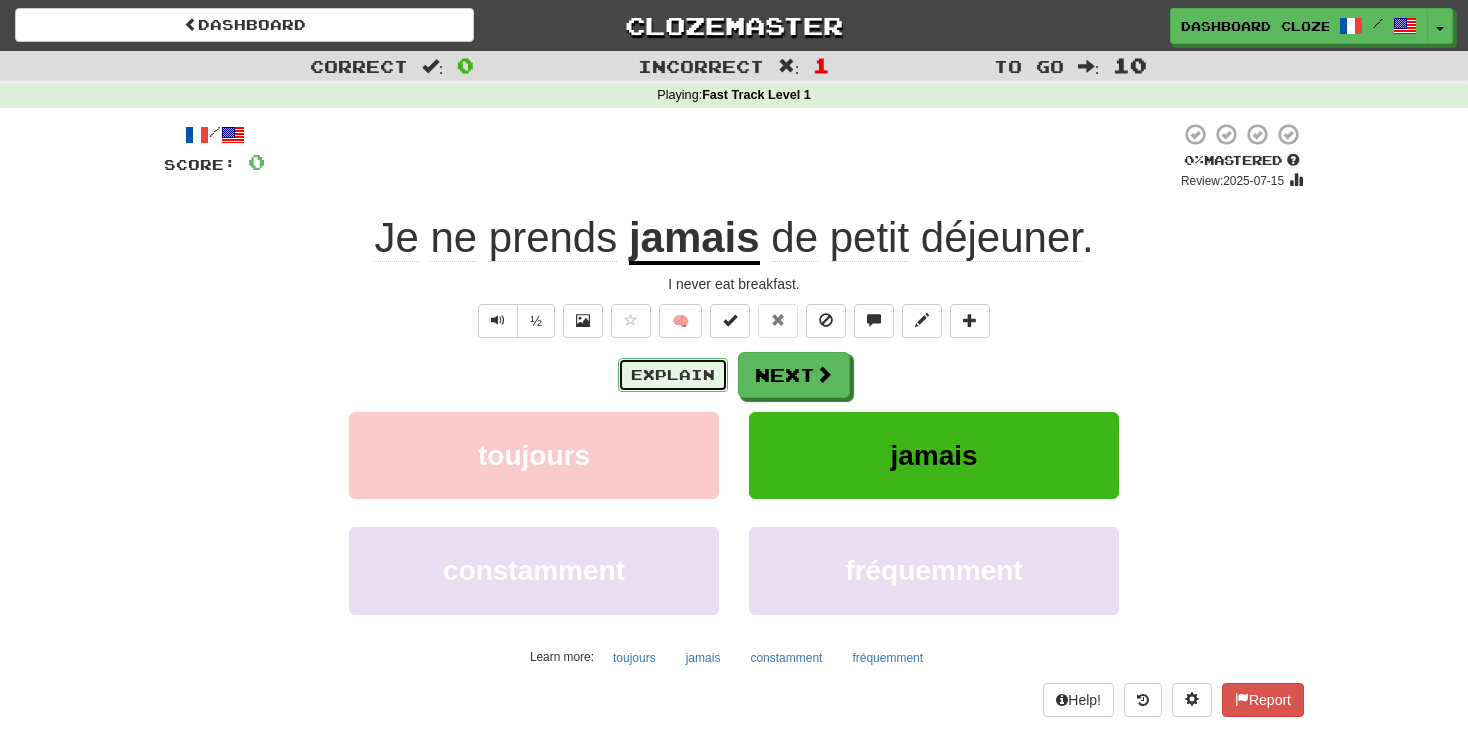 click on "Explain" at bounding box center (673, 375) 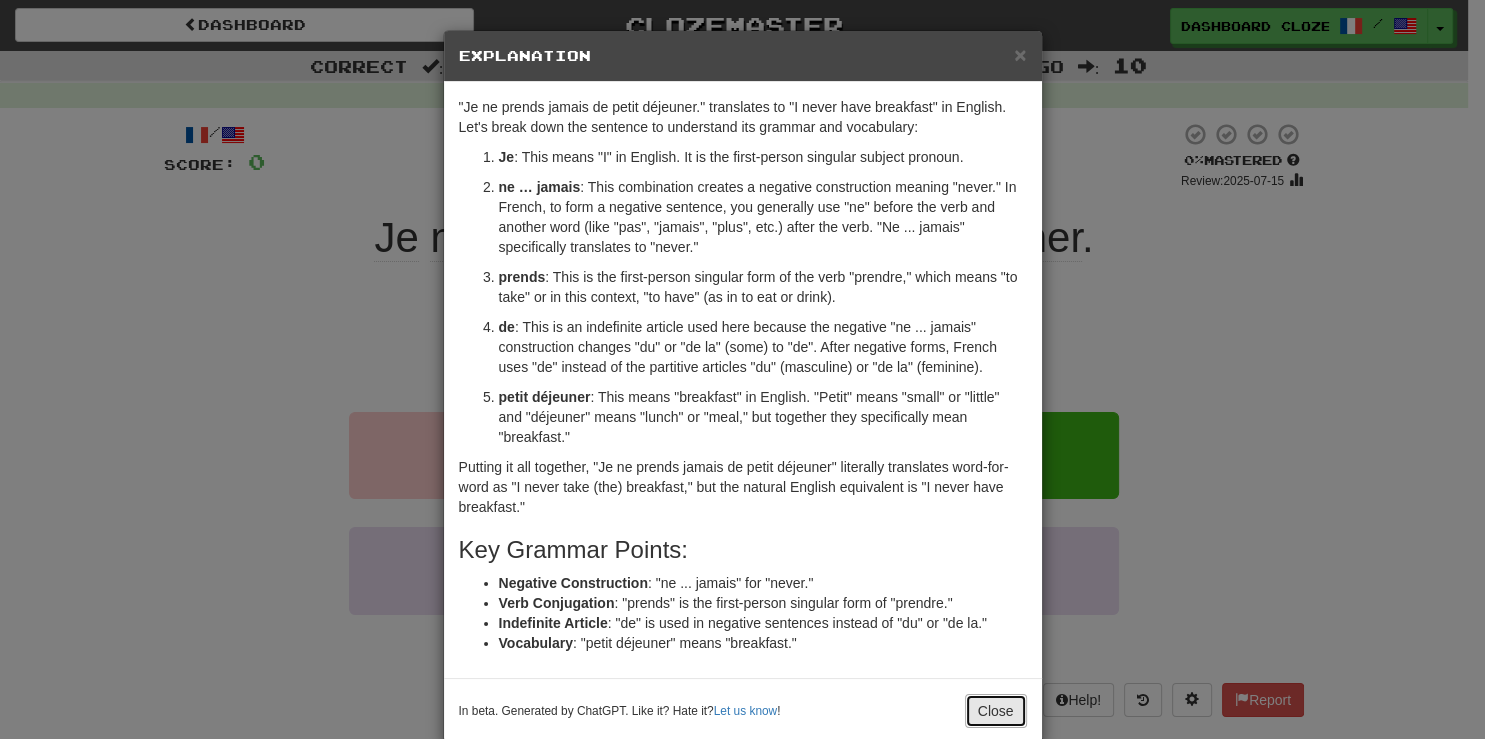 click on "Close" at bounding box center [996, 711] 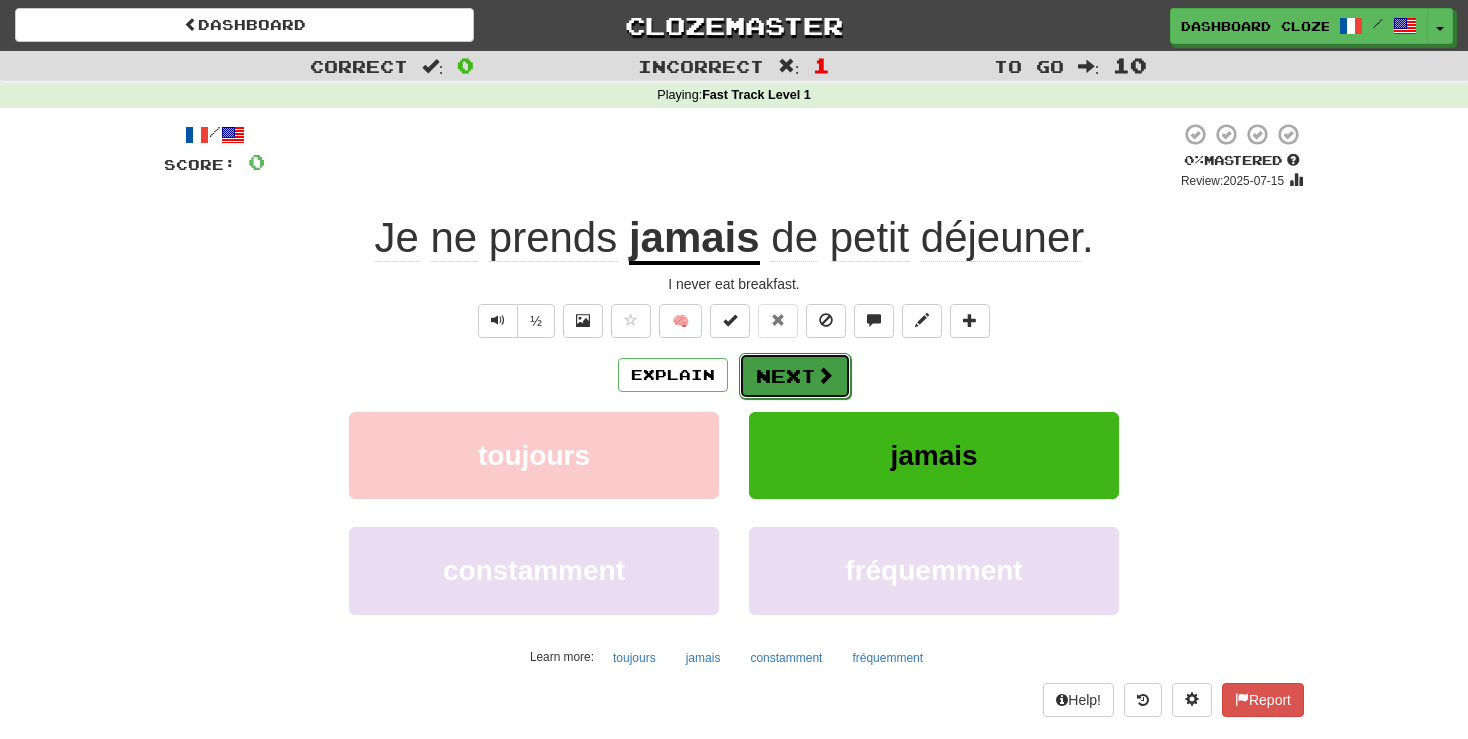 click on "Next" at bounding box center (795, 376) 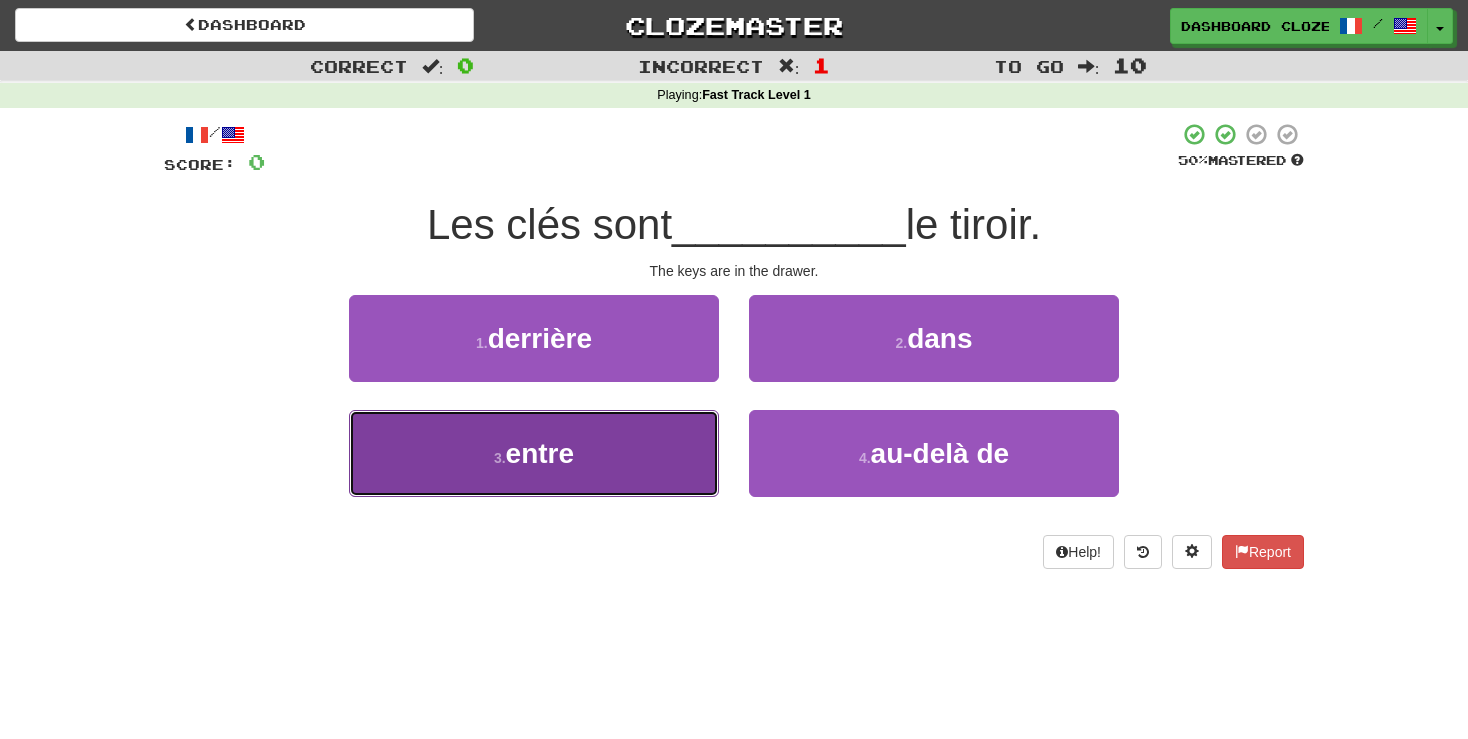 click on "entre" at bounding box center (540, 453) 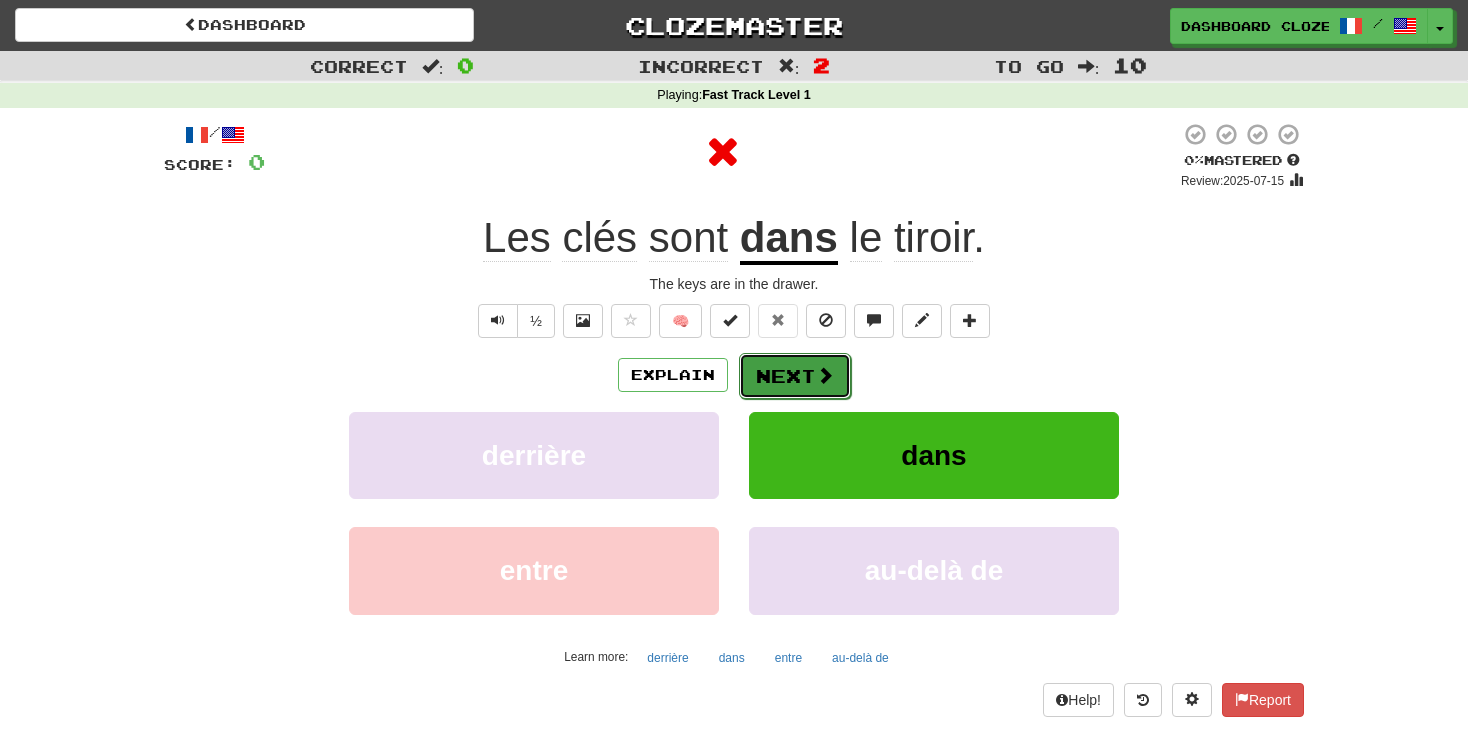 click on "Next" at bounding box center [795, 376] 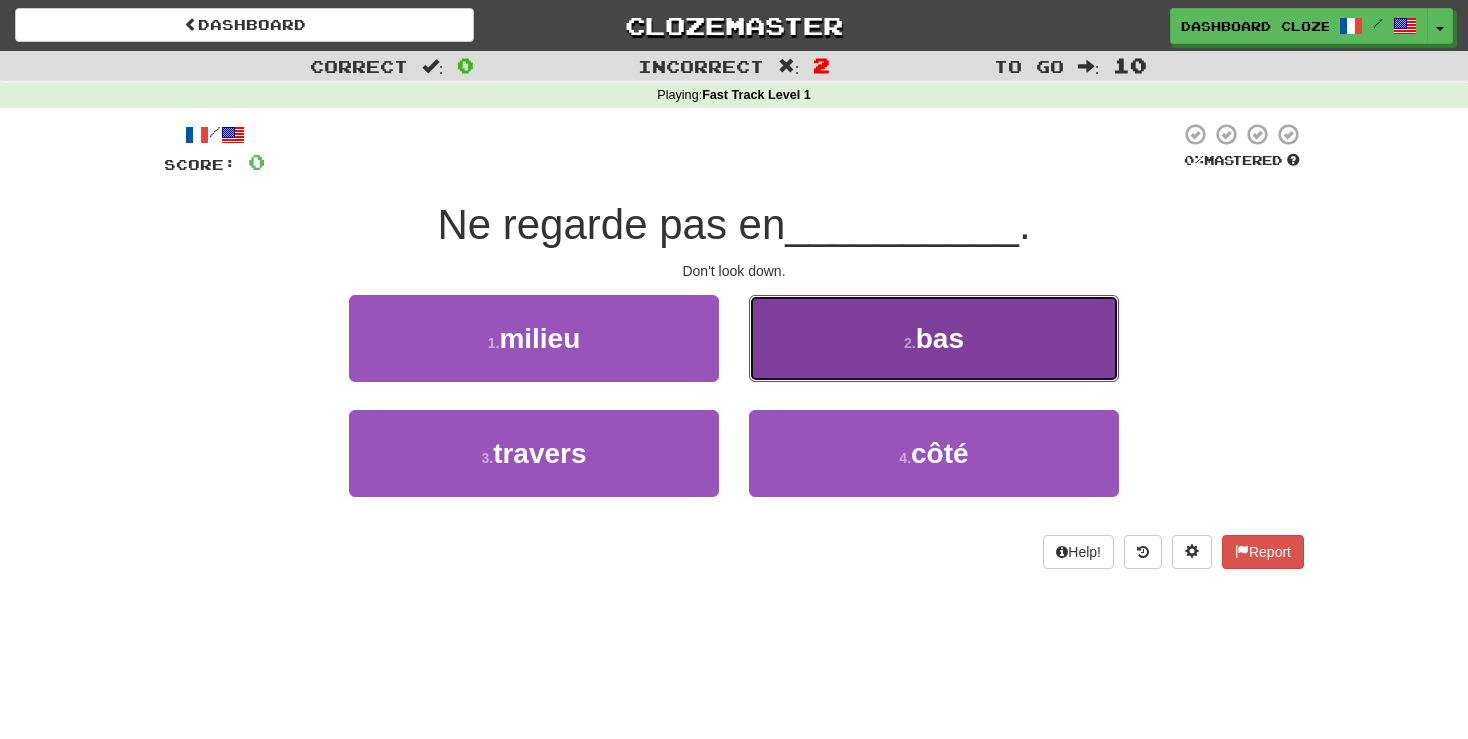 click on "2 .  bas" at bounding box center [934, 338] 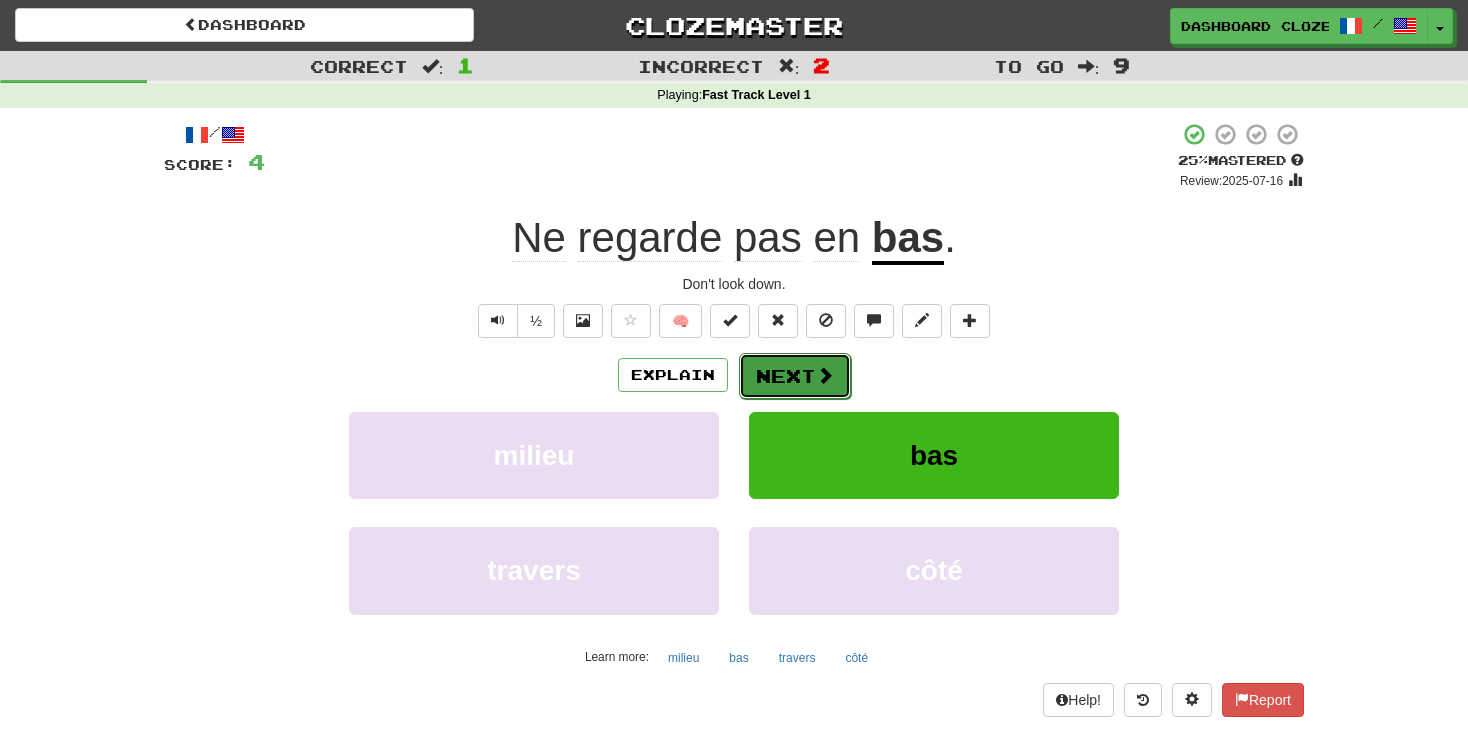 click on "Next" at bounding box center (795, 376) 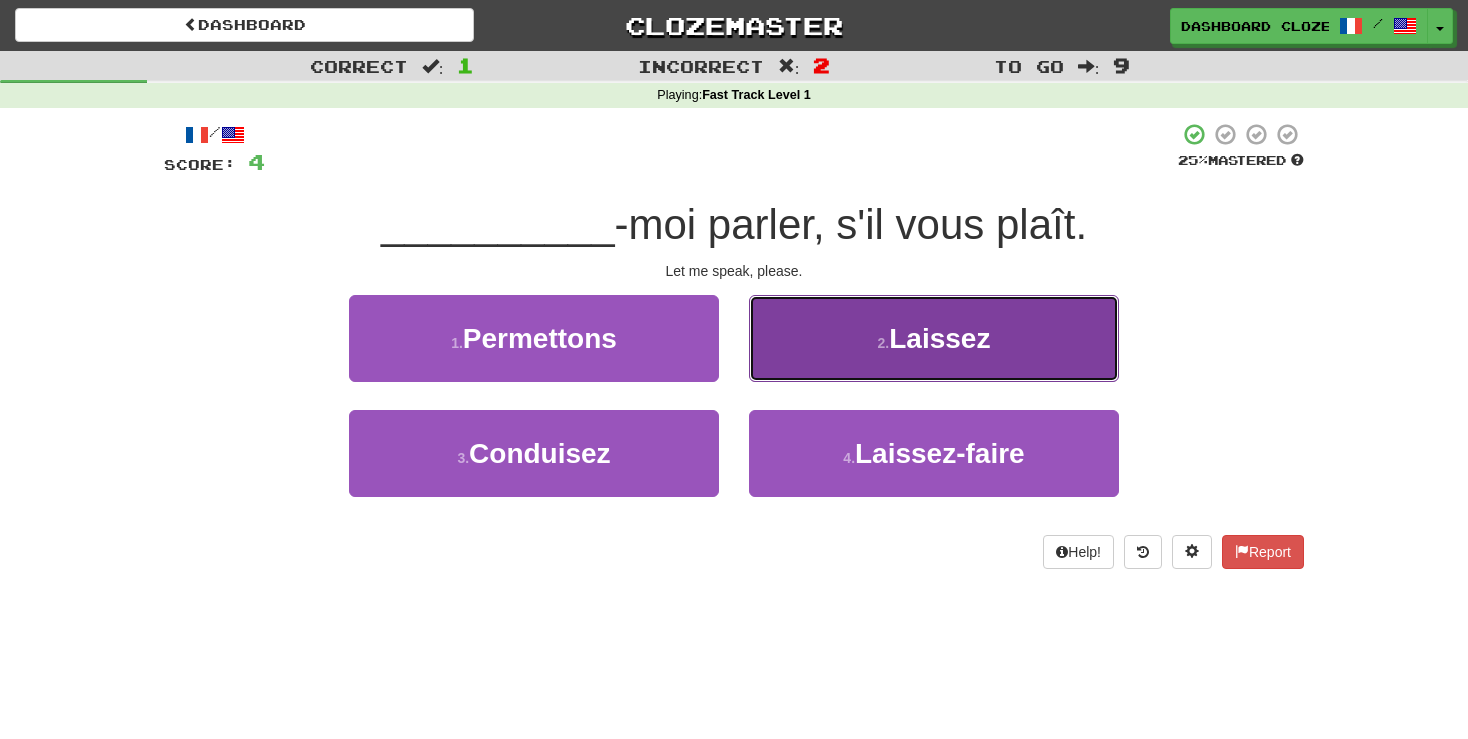 click on "2 .  Laissez" at bounding box center (934, 338) 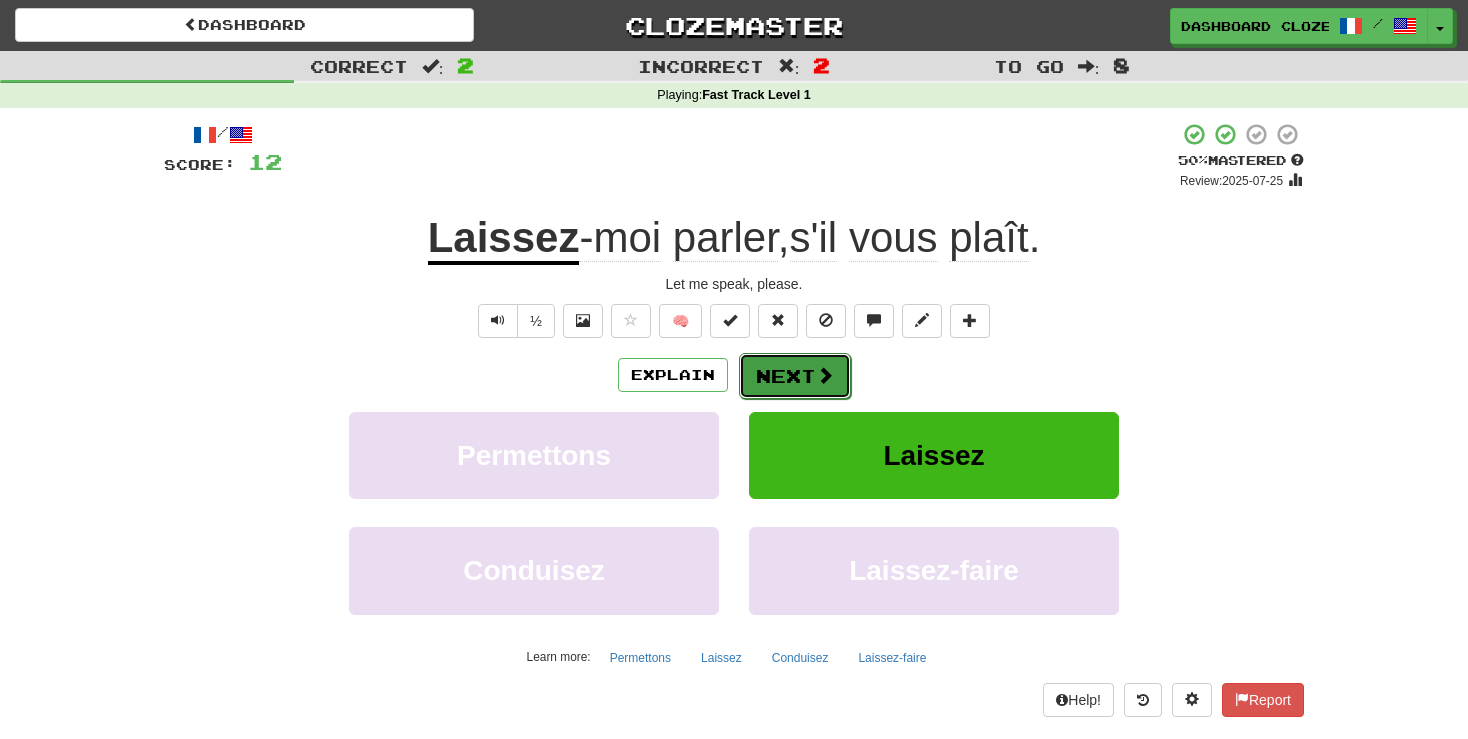 click on "Next" at bounding box center (795, 376) 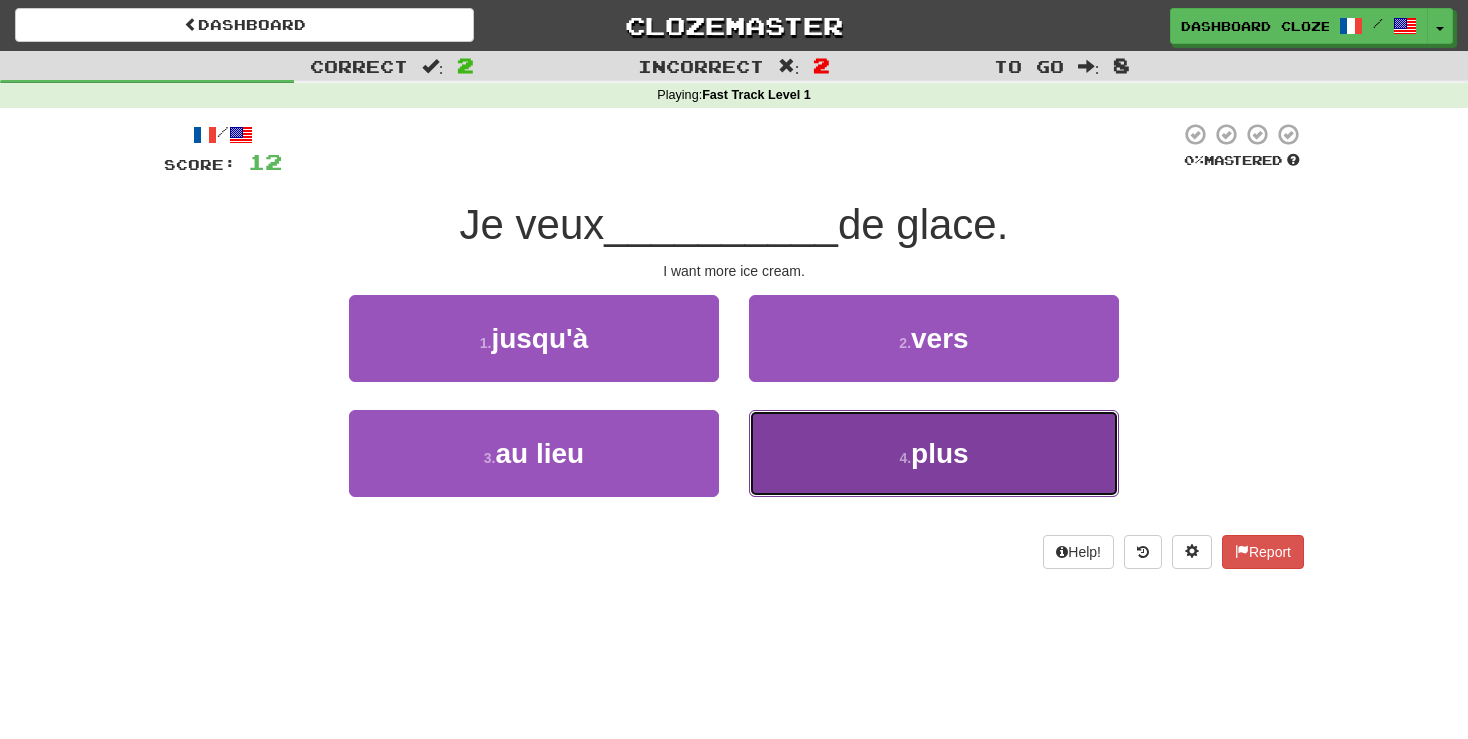 click on "4 .  plus" at bounding box center [934, 453] 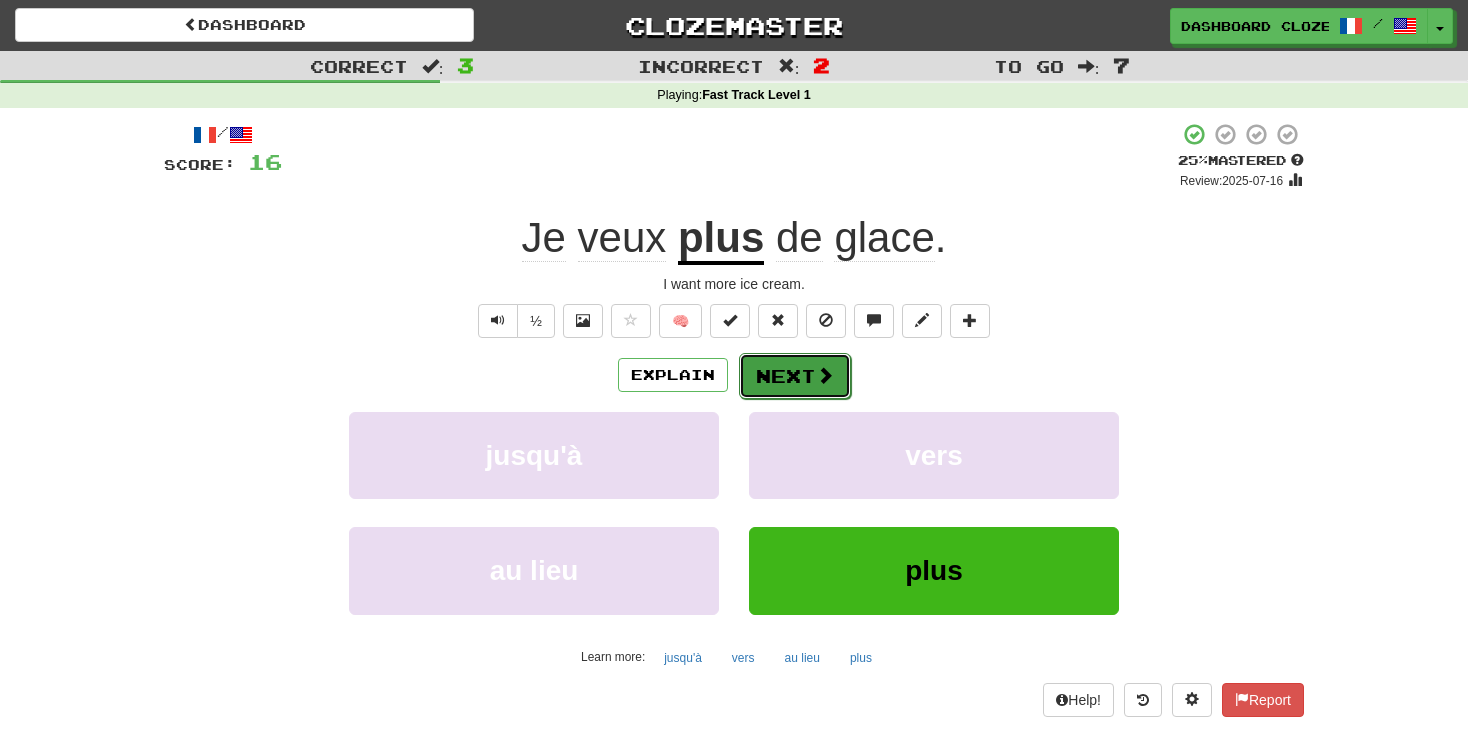 click on "Next" at bounding box center (795, 376) 